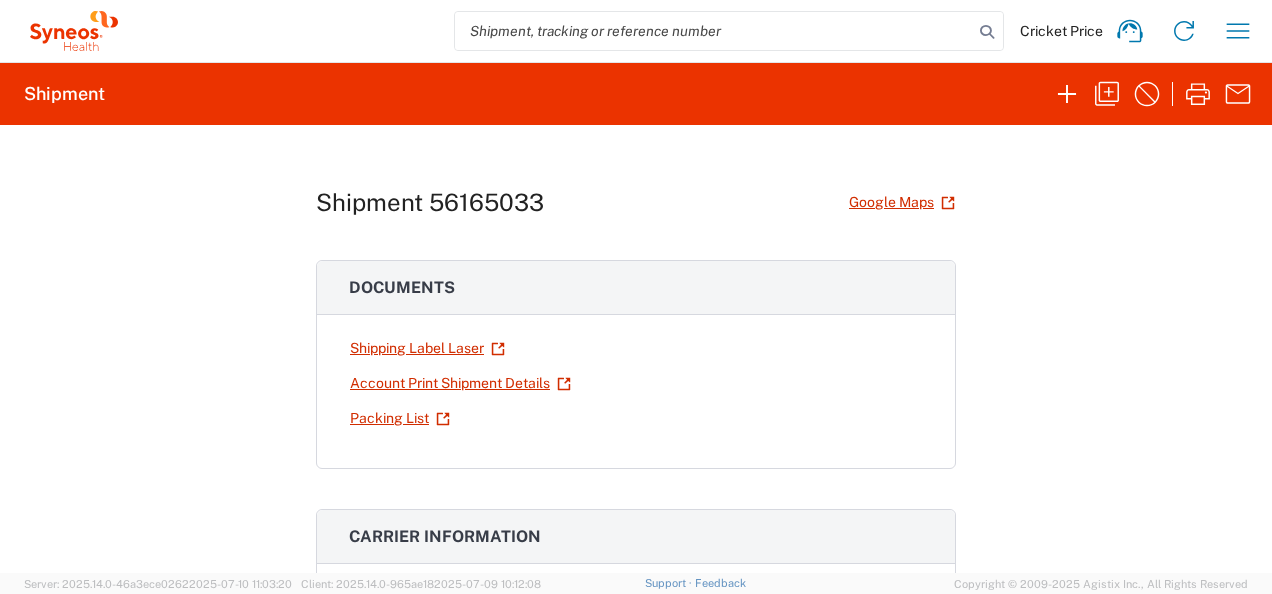 scroll, scrollTop: 0, scrollLeft: 0, axis: both 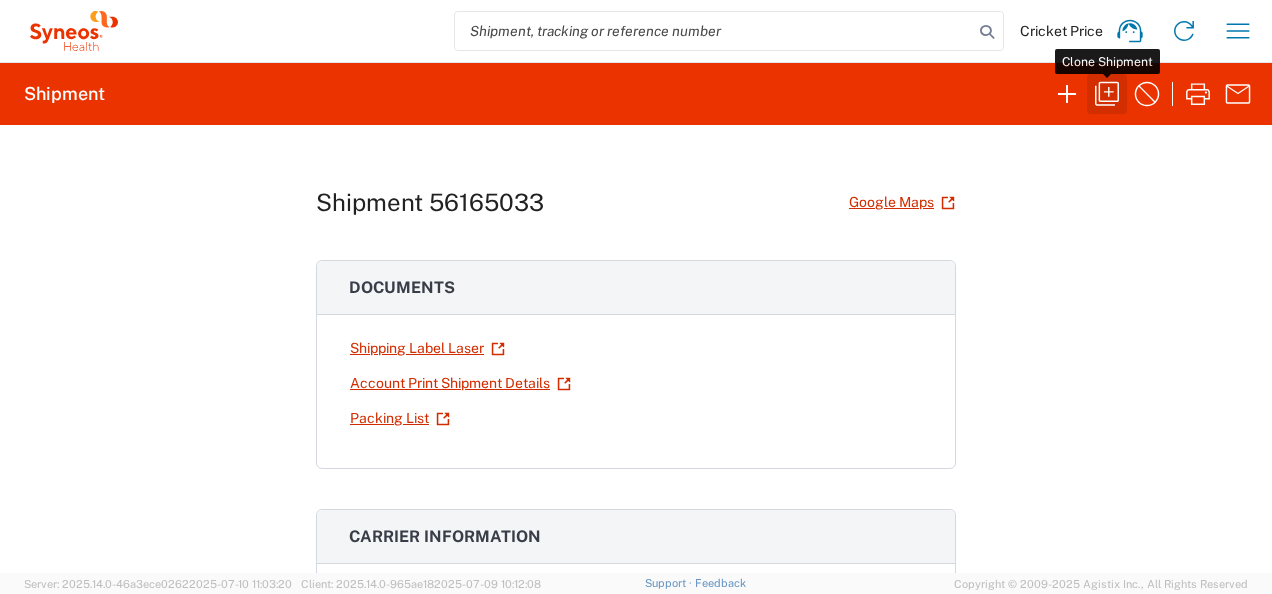 click 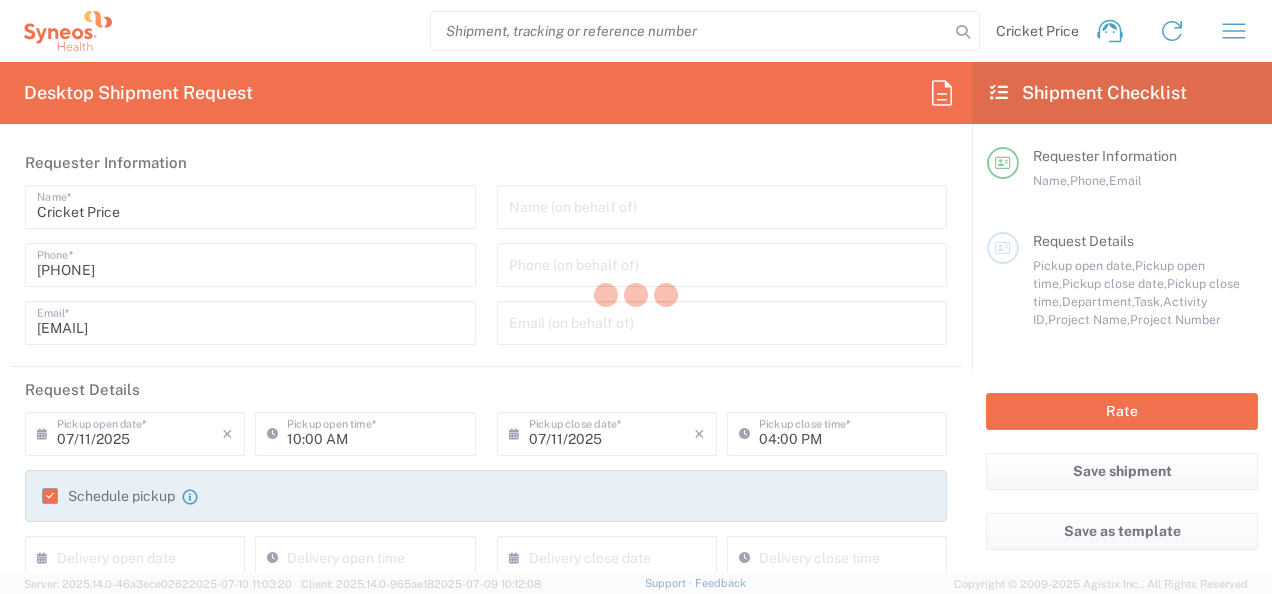 type on "1009565-Internal" 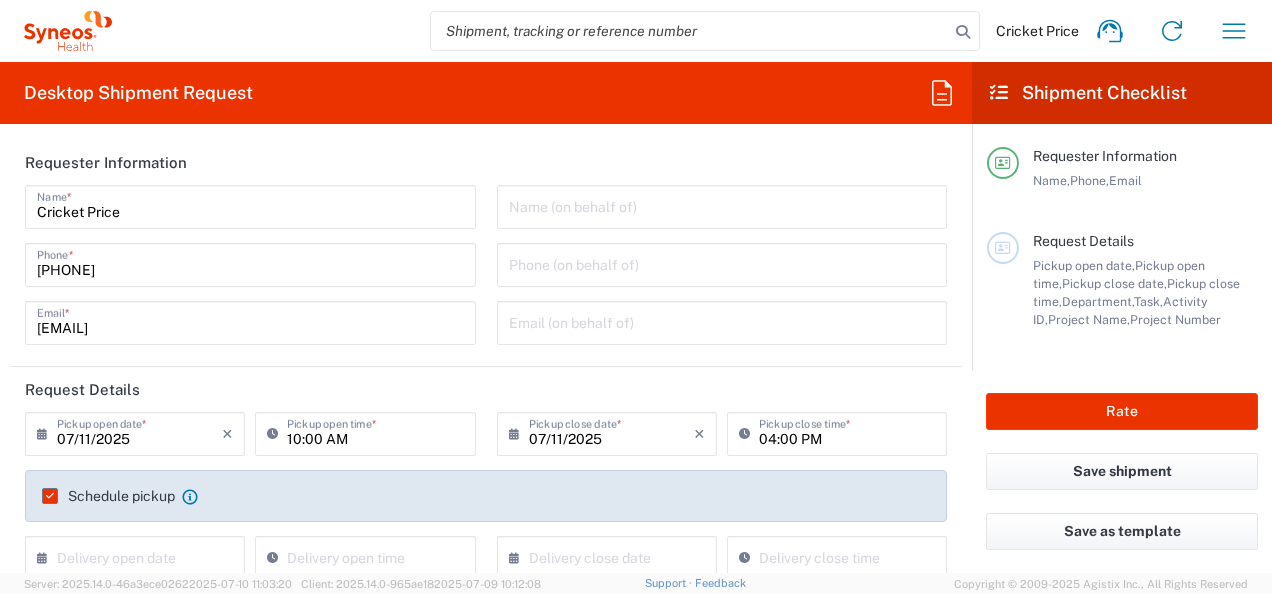type on "8561" 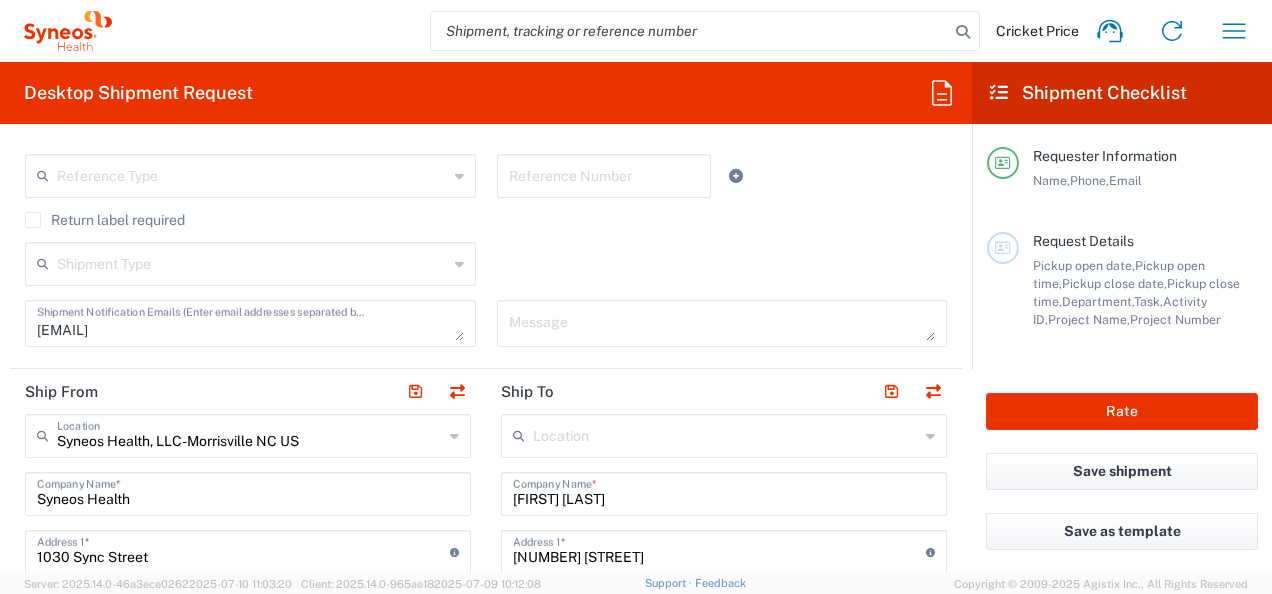 scroll, scrollTop: 600, scrollLeft: 0, axis: vertical 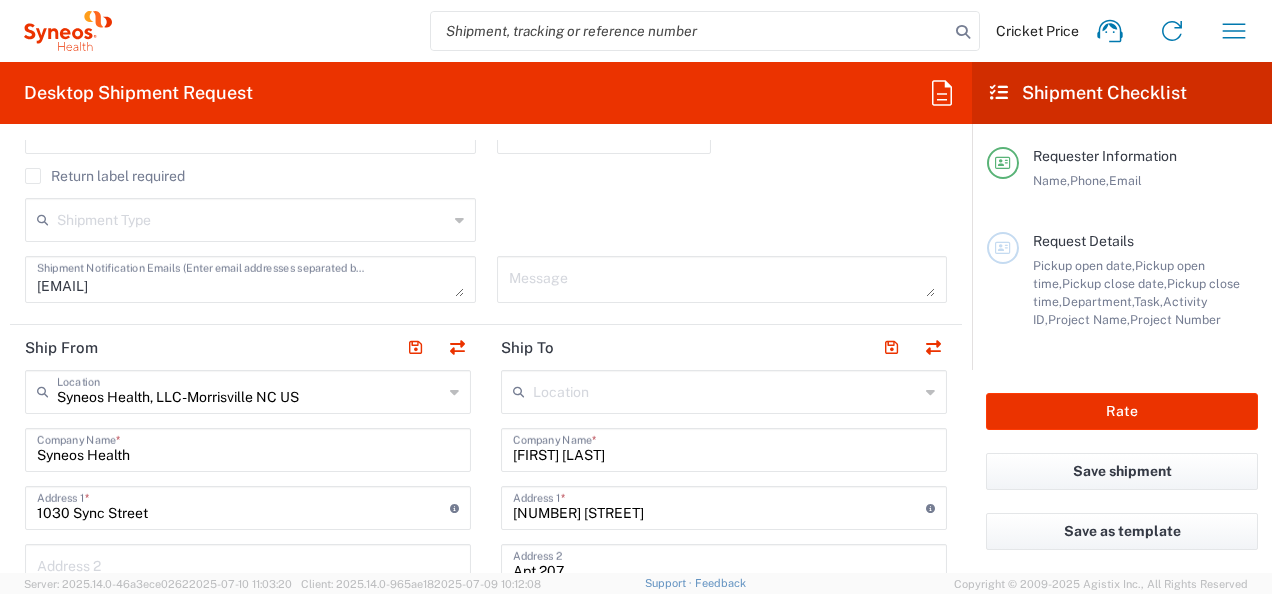 click on "[FIRST] [LAST]" at bounding box center [724, 448] 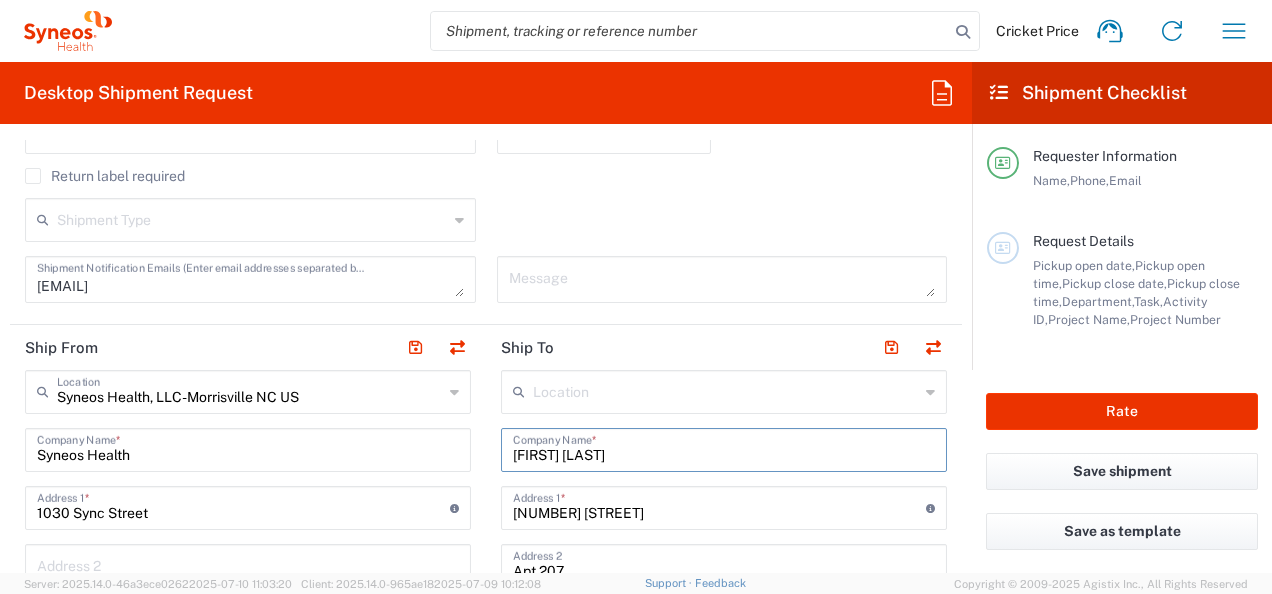 drag, startPoint x: 676, startPoint y: 457, endPoint x: 488, endPoint y: 442, distance: 188.59746 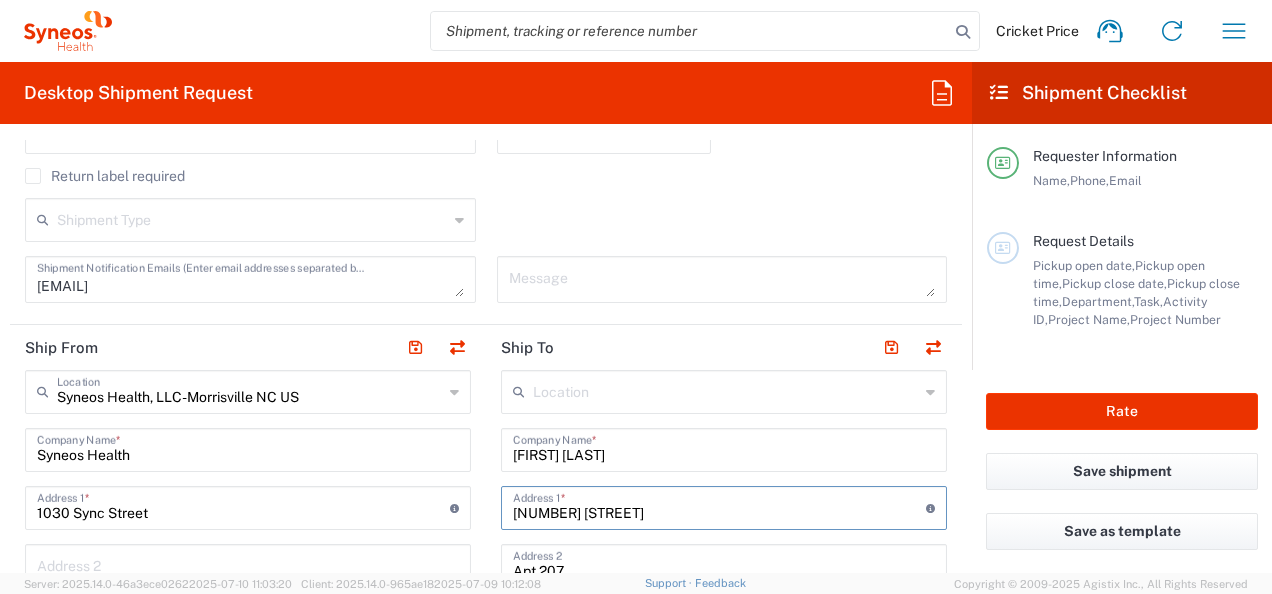 paste on "[STREET]" 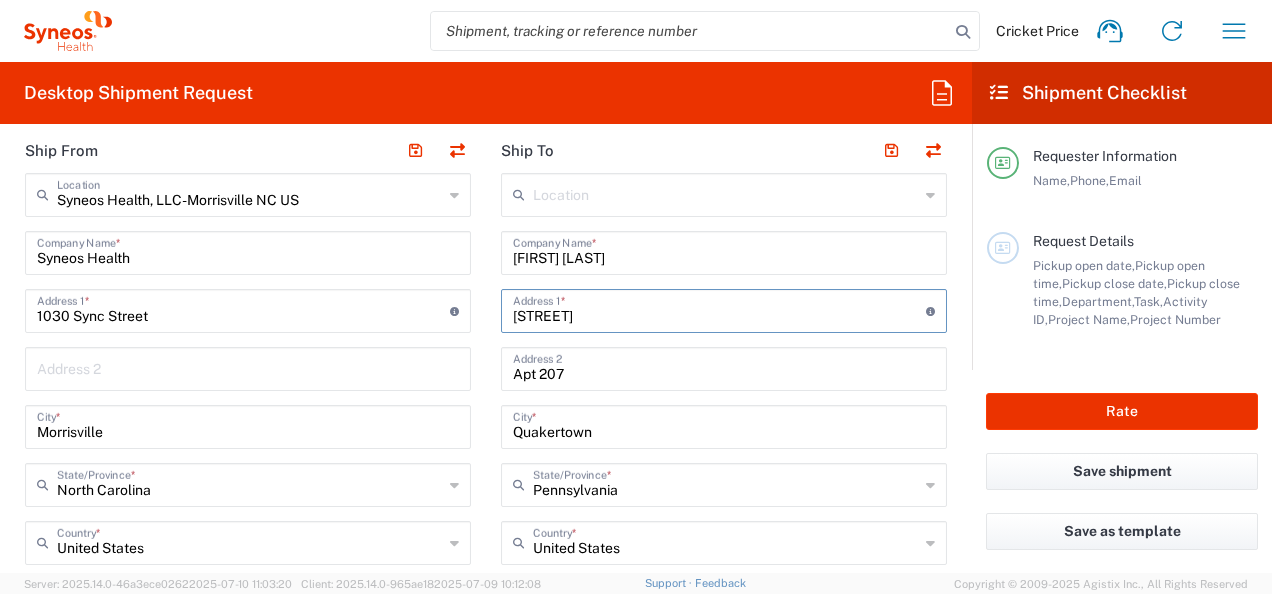 scroll, scrollTop: 800, scrollLeft: 0, axis: vertical 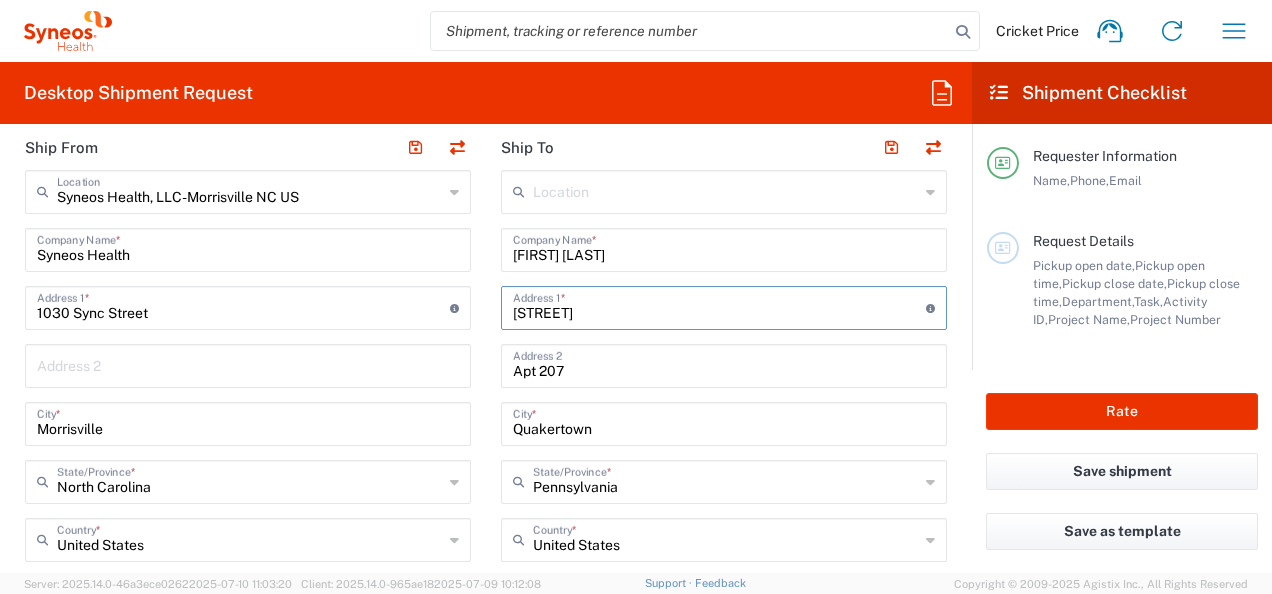 type on "[STREET]" 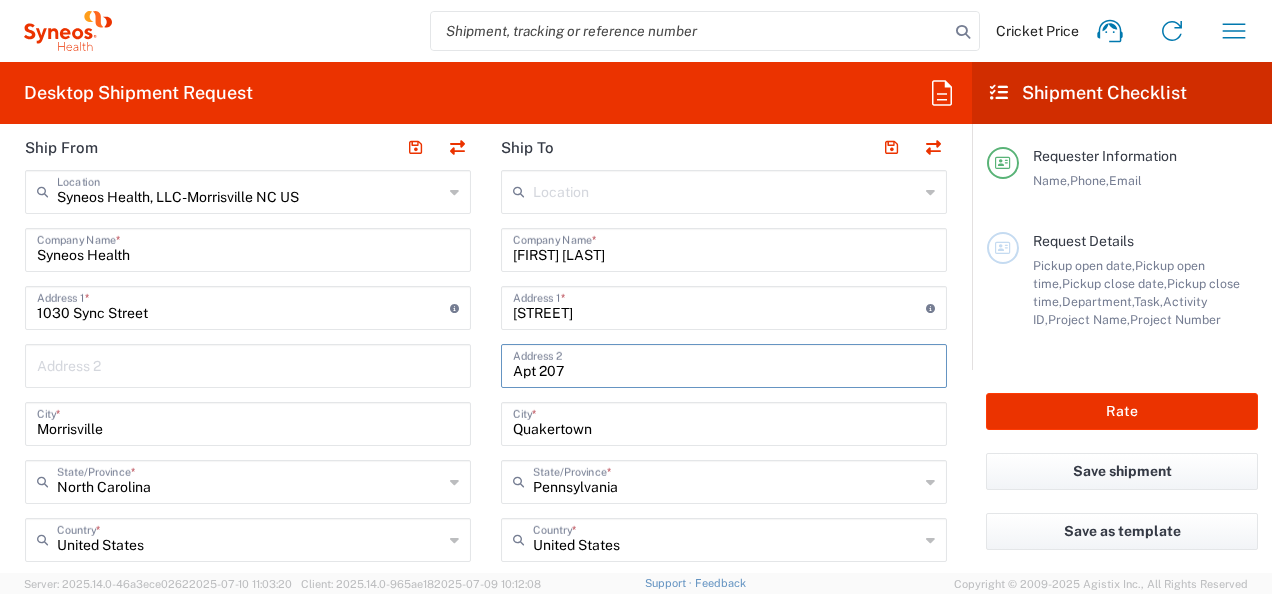 drag, startPoint x: 565, startPoint y: 376, endPoint x: 433, endPoint y: 374, distance: 132.01515 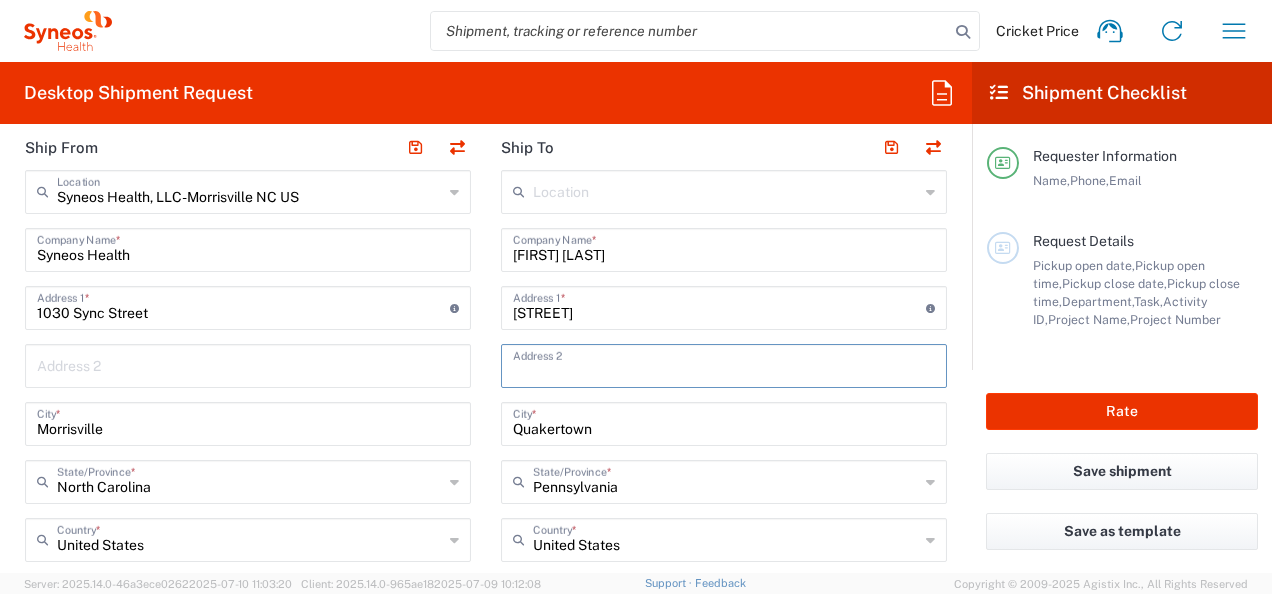 type 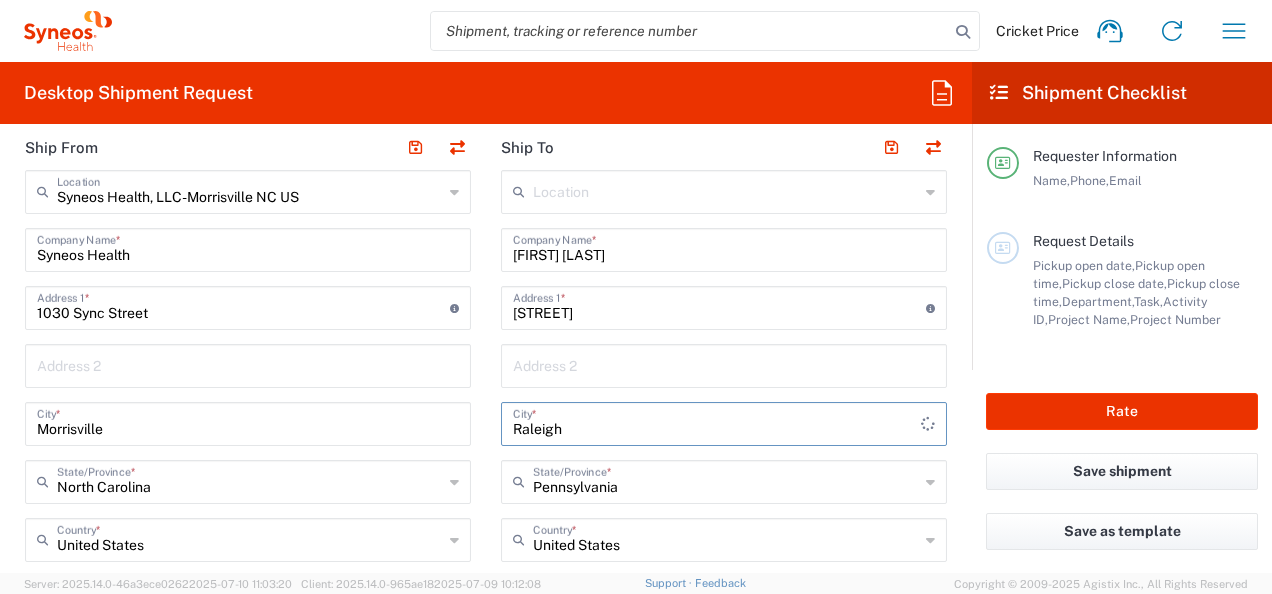 type on "Raleigh" 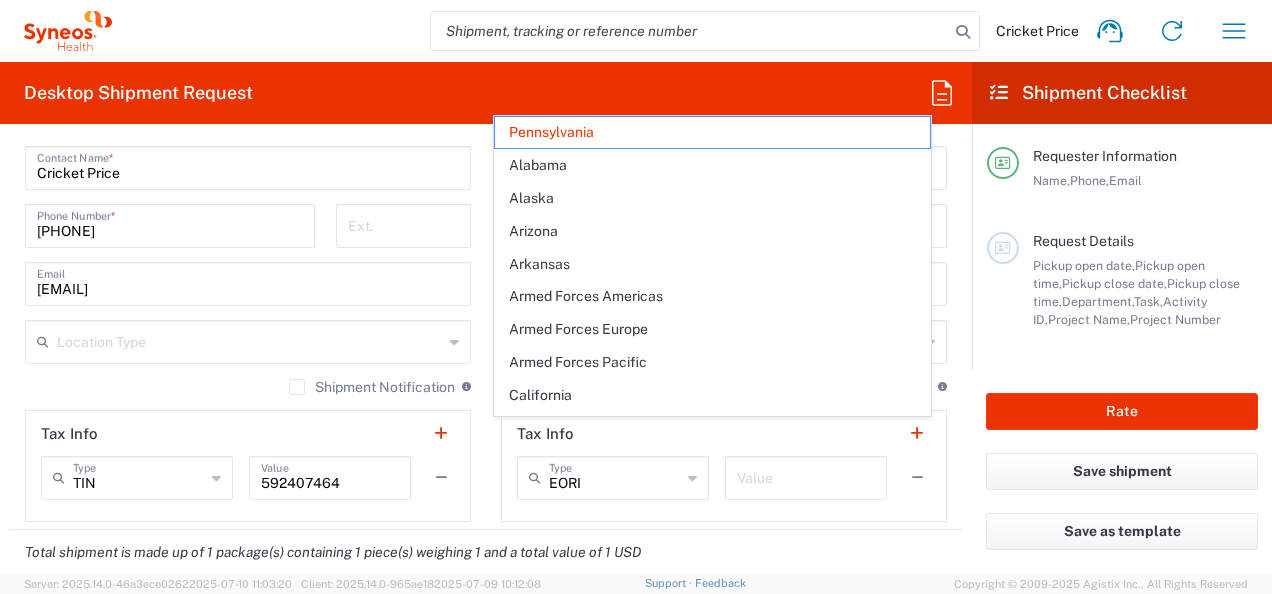 scroll, scrollTop: 1100, scrollLeft: 0, axis: vertical 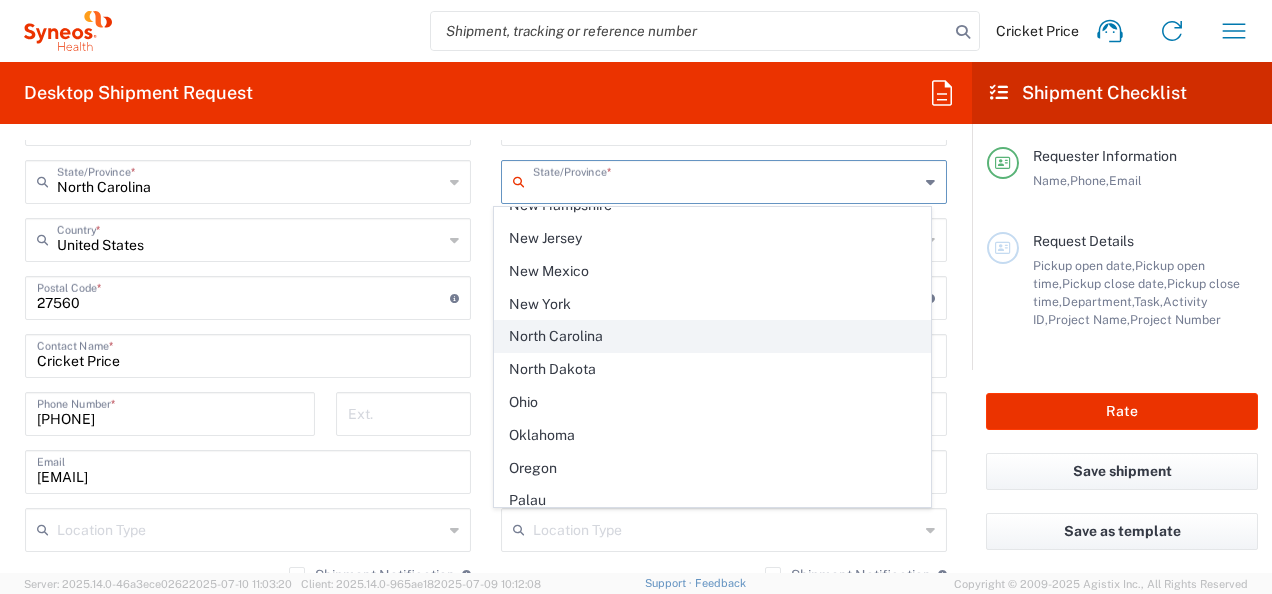 click on "North Carolina" 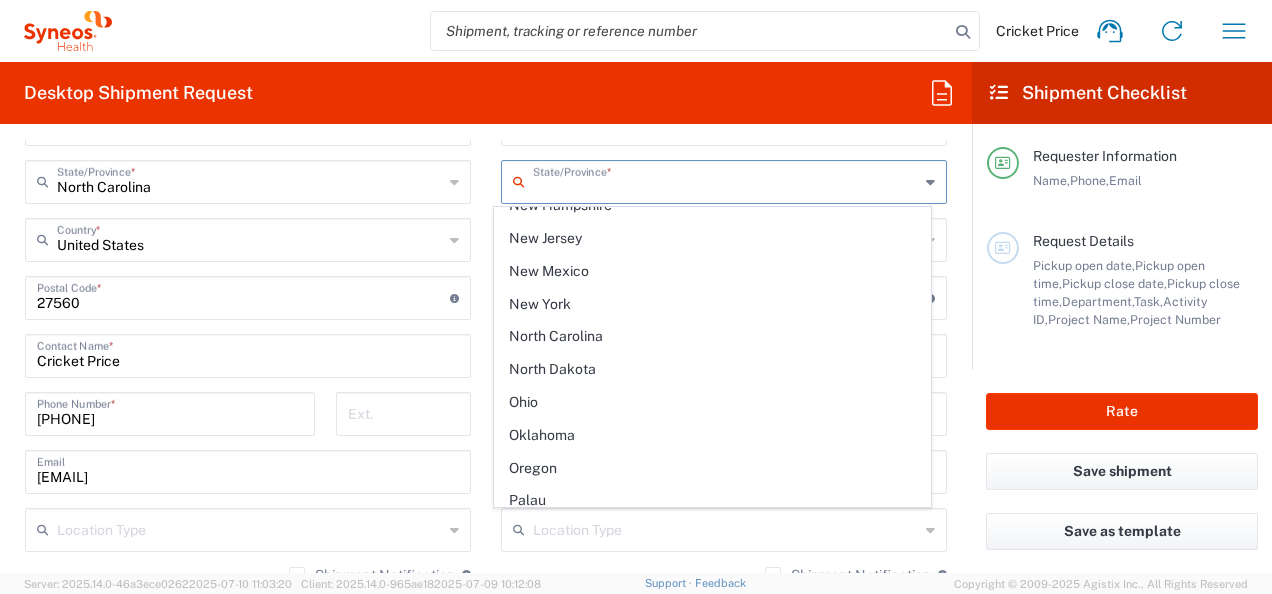 type on "North Carolina" 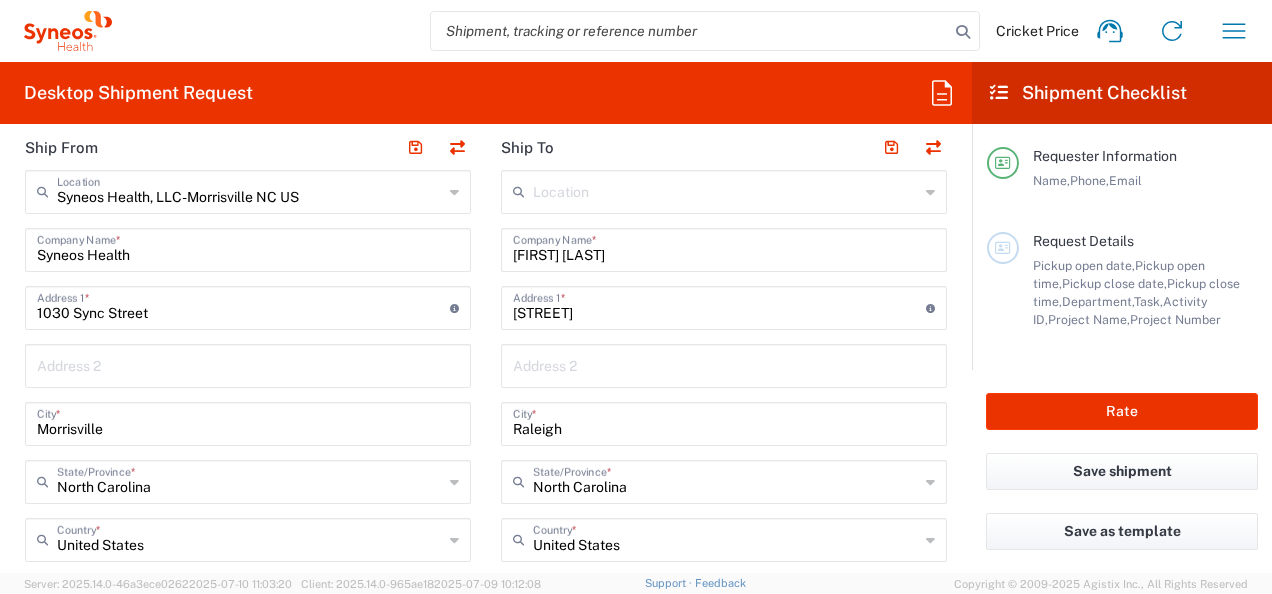 scroll, scrollTop: 900, scrollLeft: 0, axis: vertical 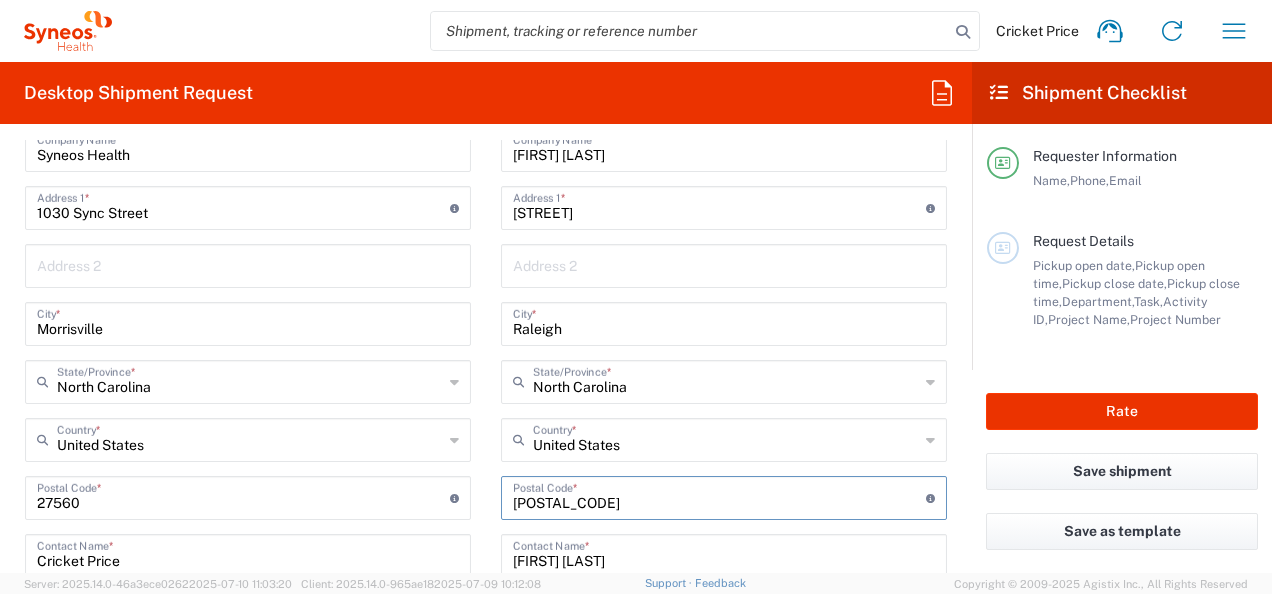 drag, startPoint x: 560, startPoint y: 507, endPoint x: 448, endPoint y: 506, distance: 112.00446 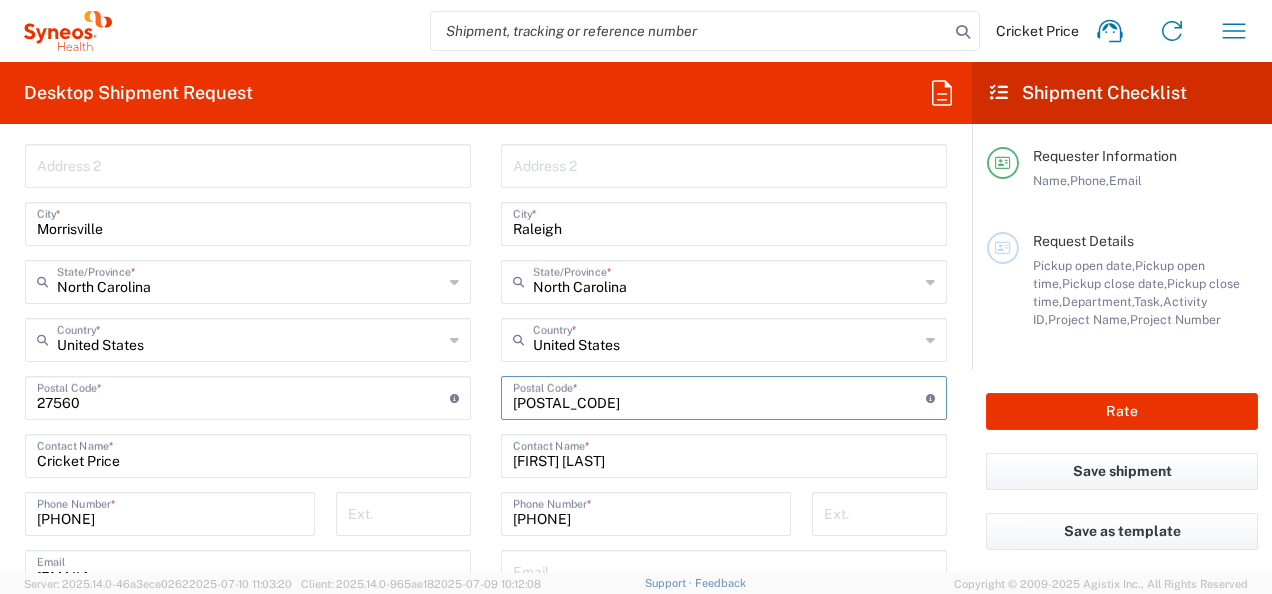 type on "[POSTAL_CODE]" 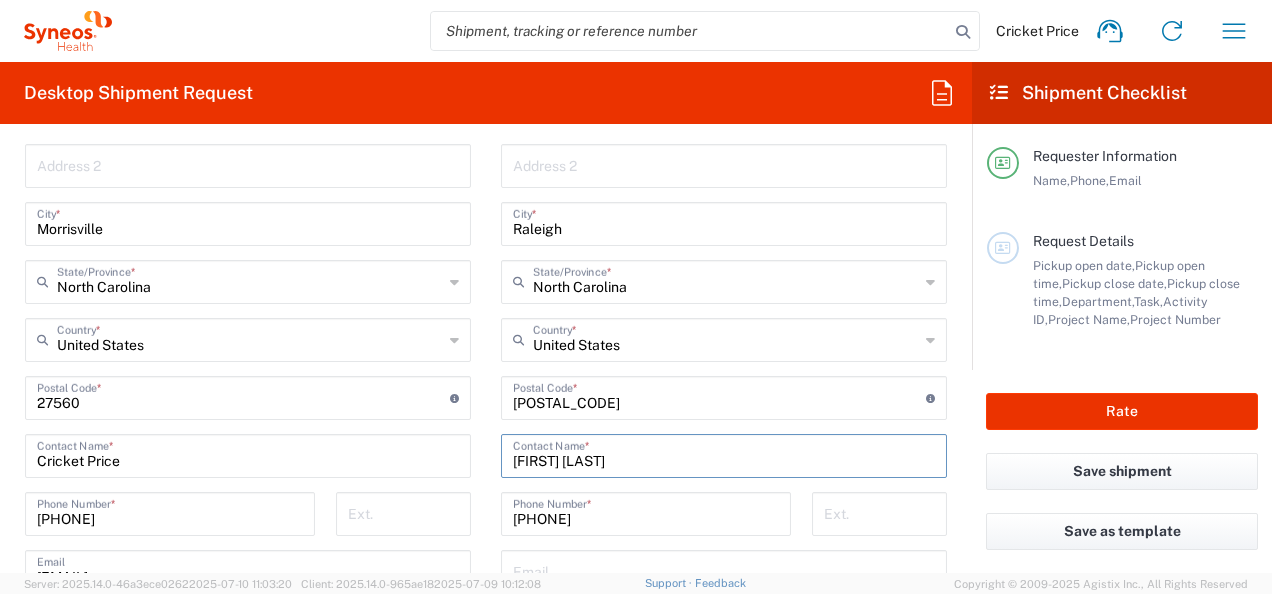drag, startPoint x: 657, startPoint y: 460, endPoint x: 436, endPoint y: 465, distance: 221.05655 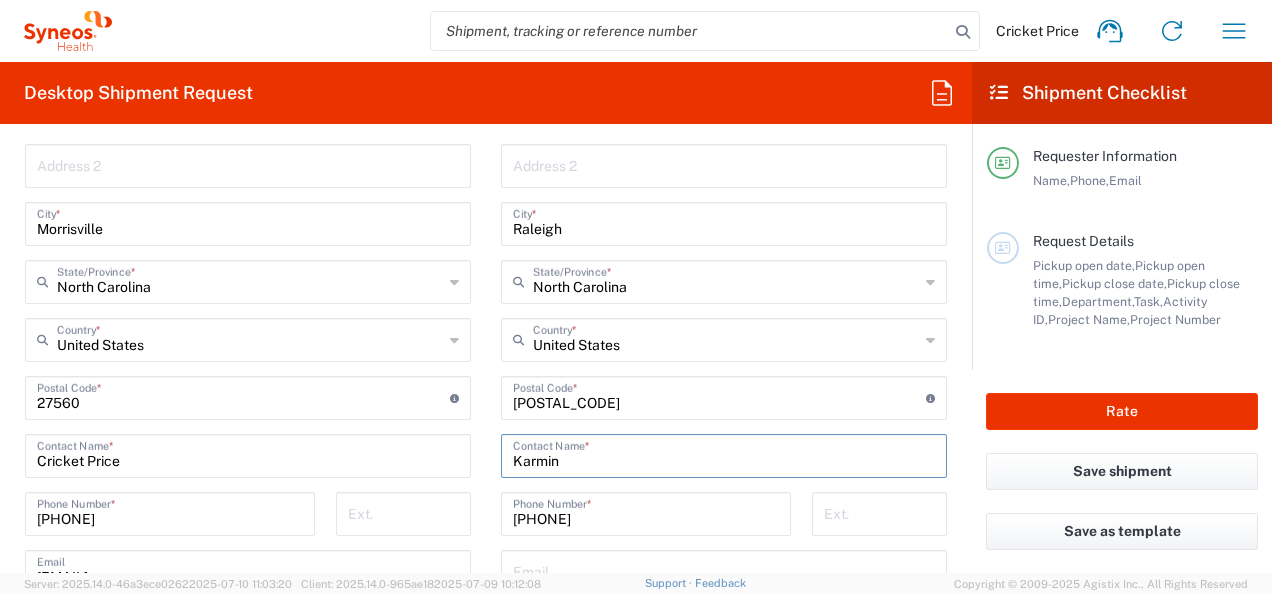 scroll, scrollTop: 800, scrollLeft: 0, axis: vertical 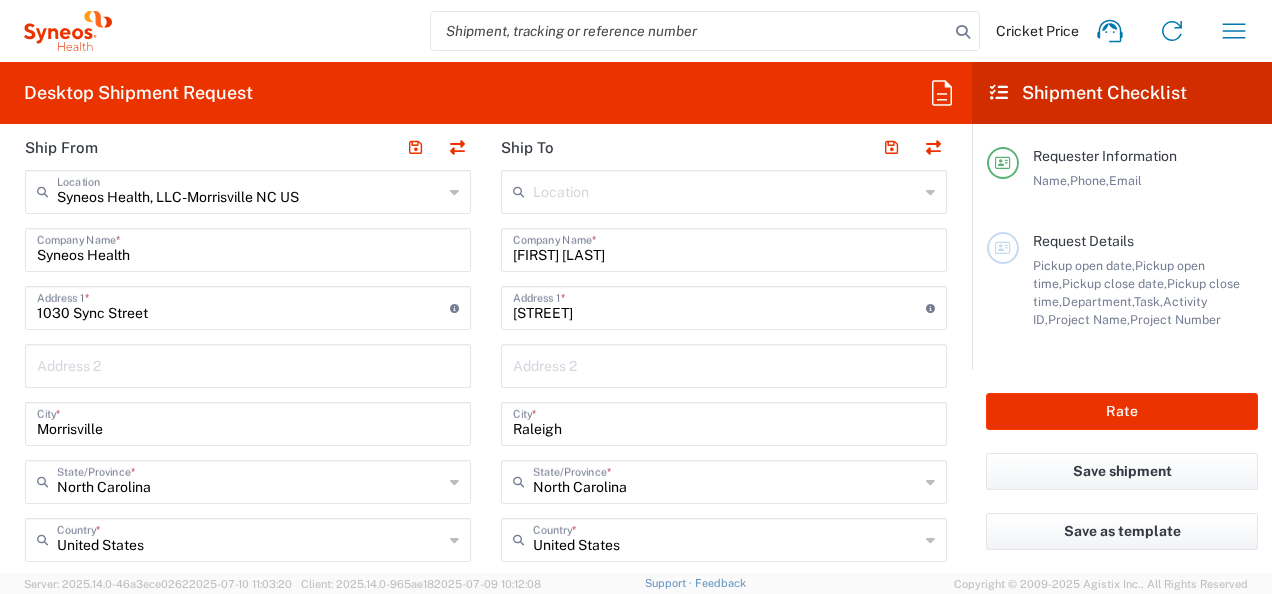 type on "Karmin" 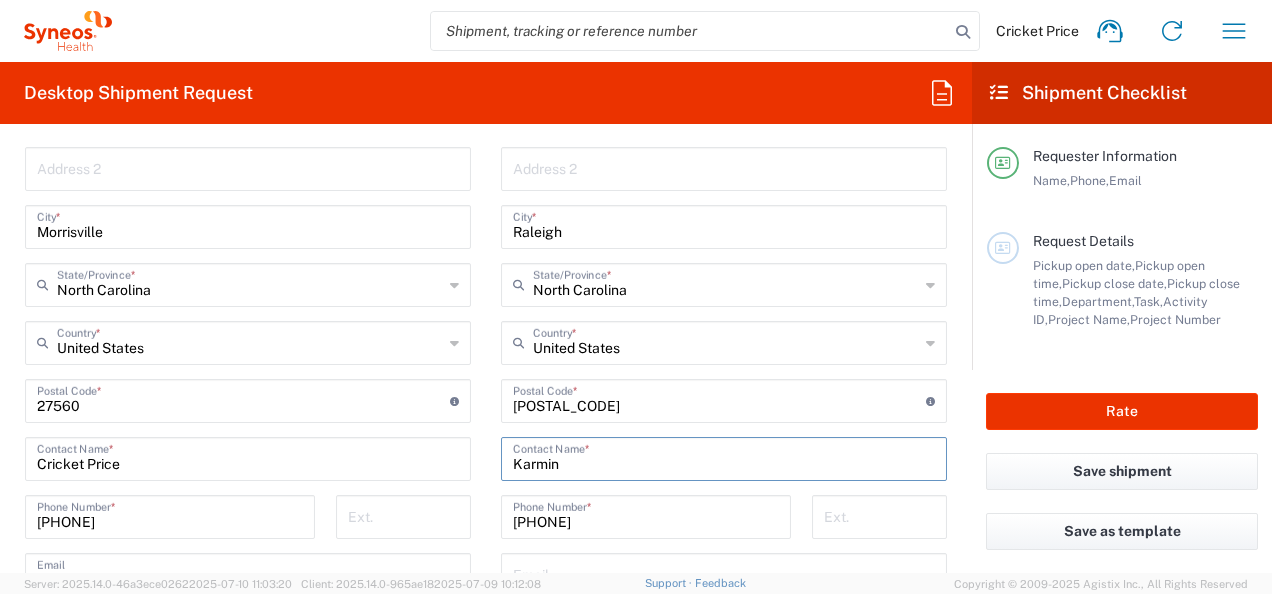 scroll, scrollTop: 1000, scrollLeft: 0, axis: vertical 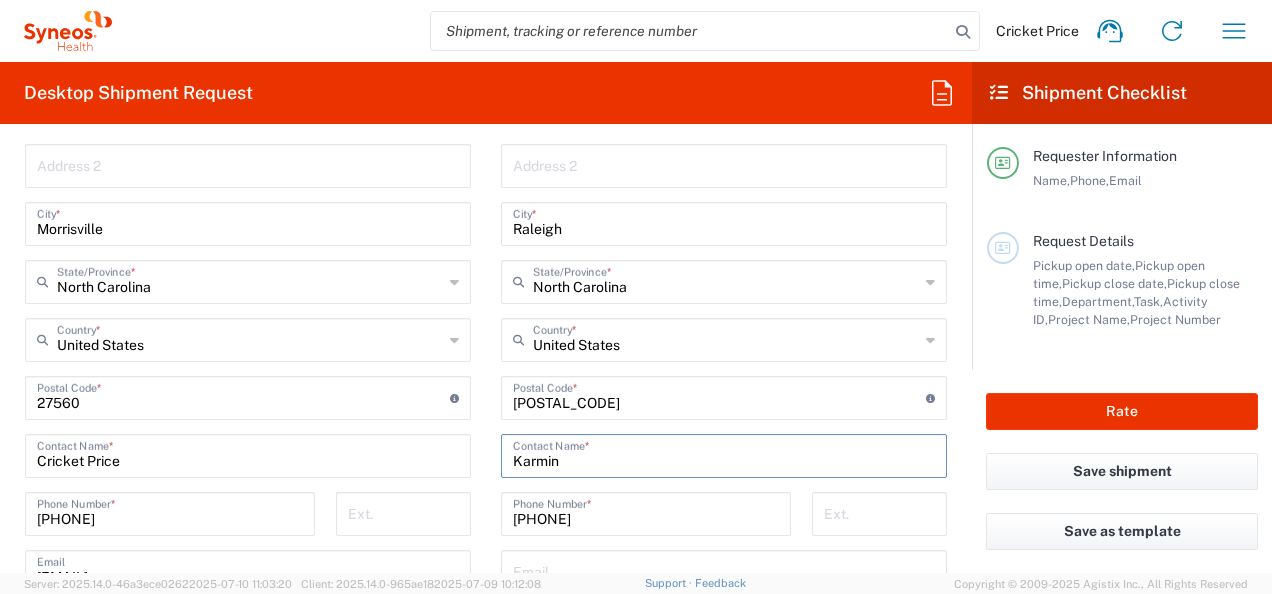 click on "[PHONE]" at bounding box center (646, 512) 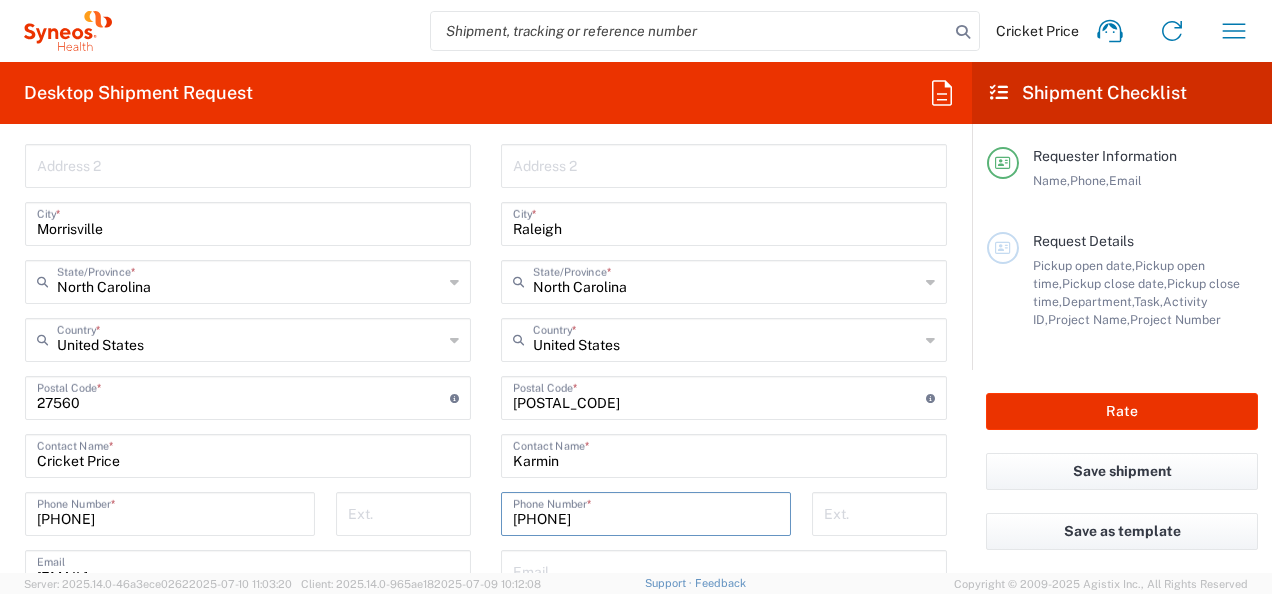drag, startPoint x: 598, startPoint y: 522, endPoint x: 498, endPoint y: 521, distance: 100.005 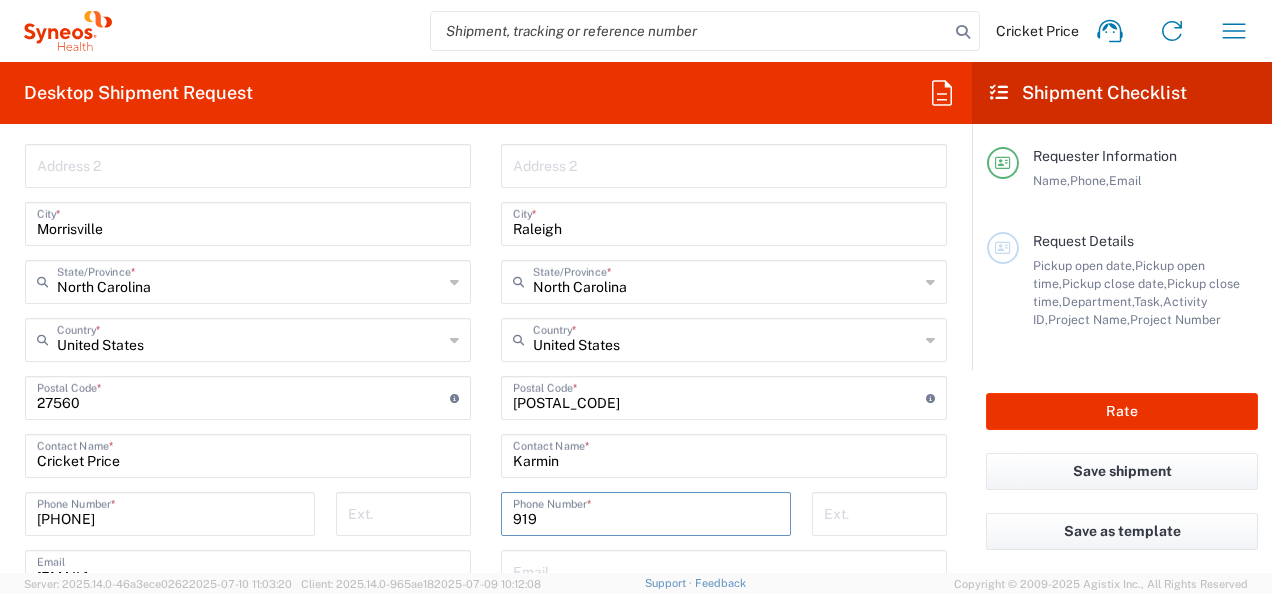 type on "[PHONE]" 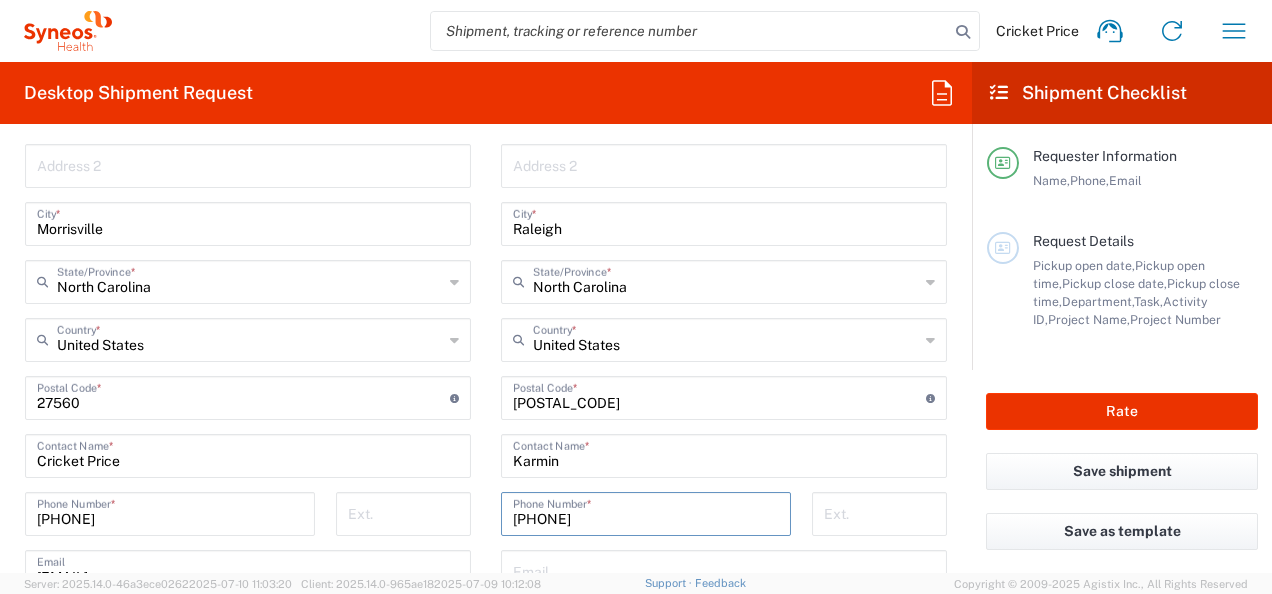 type on "[EMAIL]" 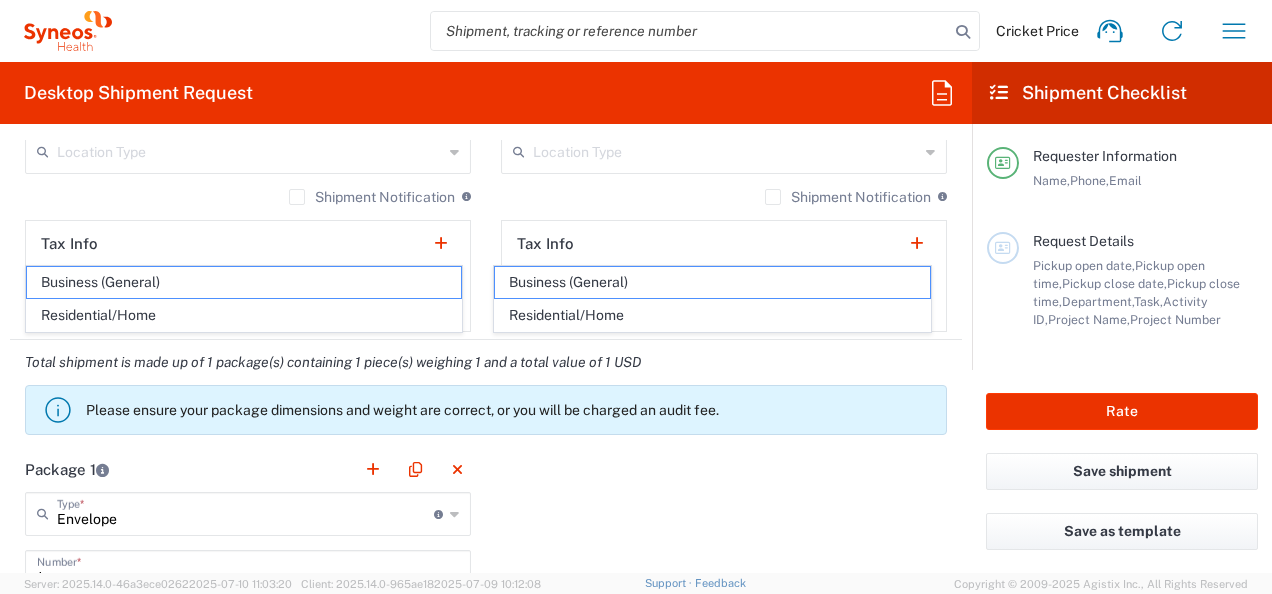 type 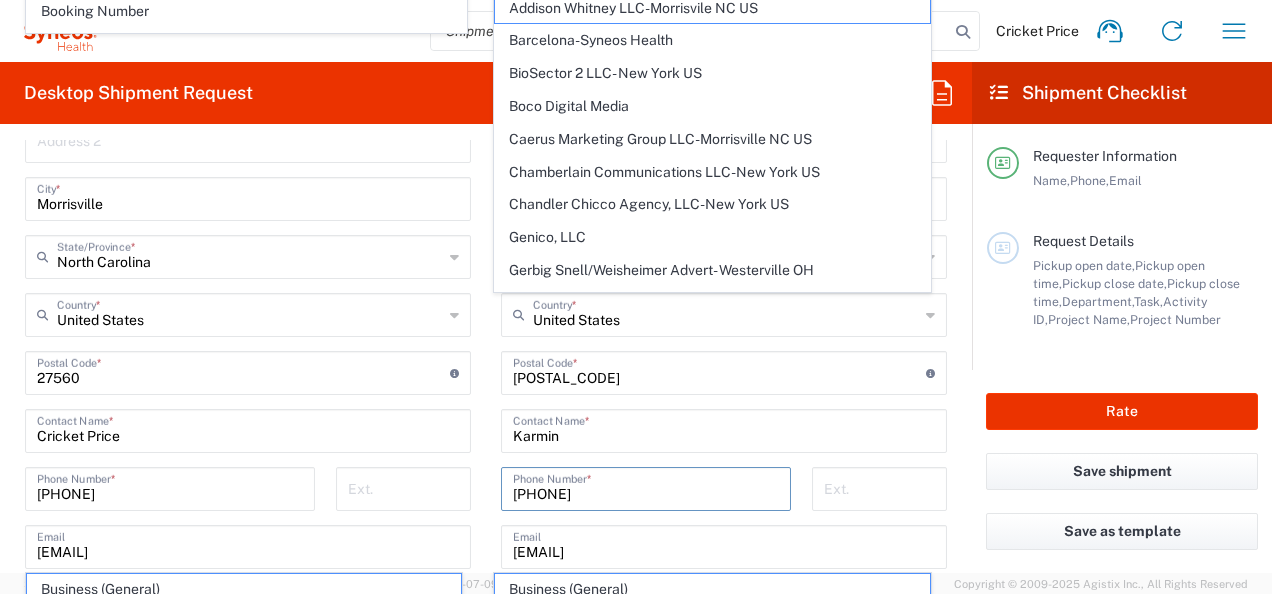 scroll, scrollTop: 874, scrollLeft: 0, axis: vertical 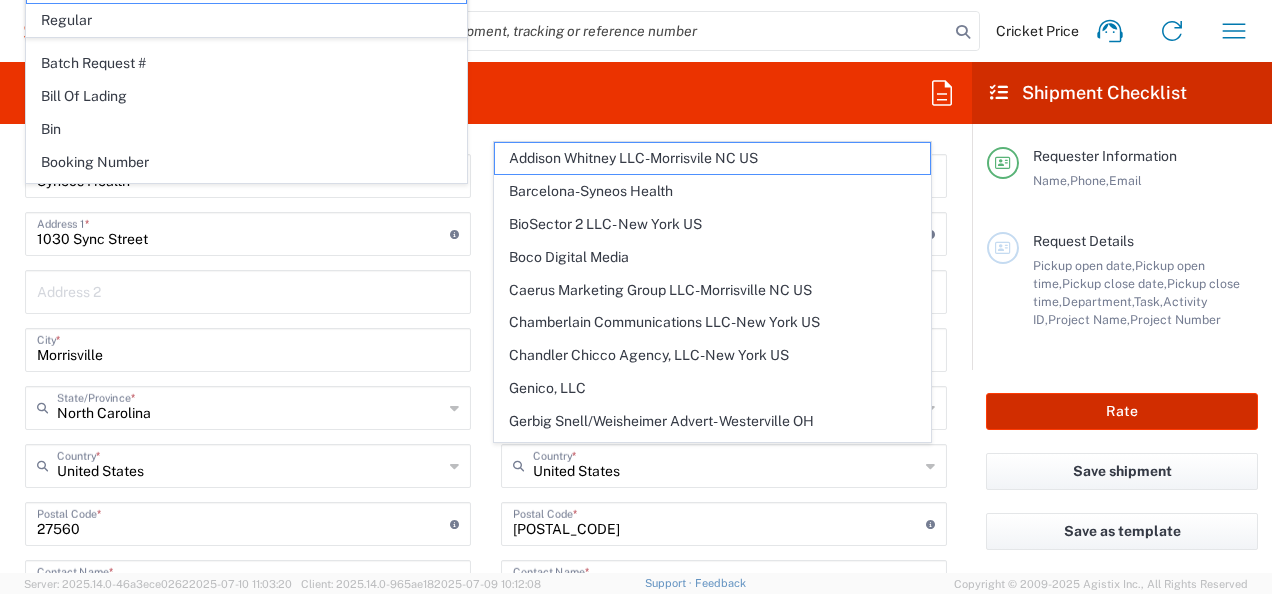 click on "Rate" 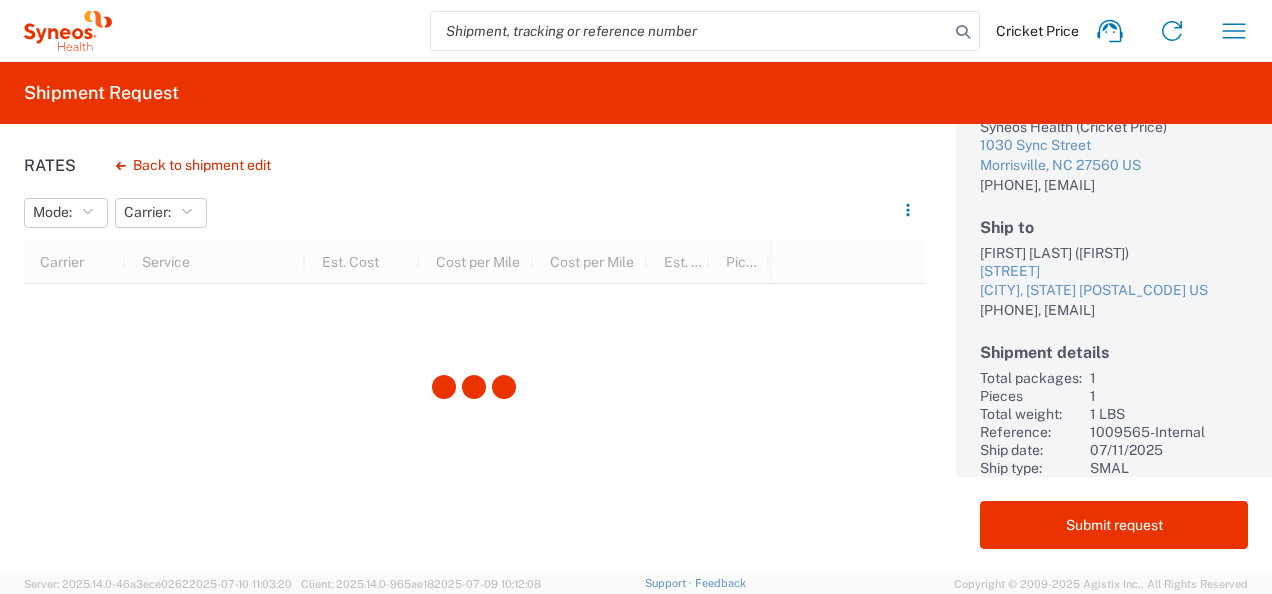 scroll, scrollTop: 176, scrollLeft: 0, axis: vertical 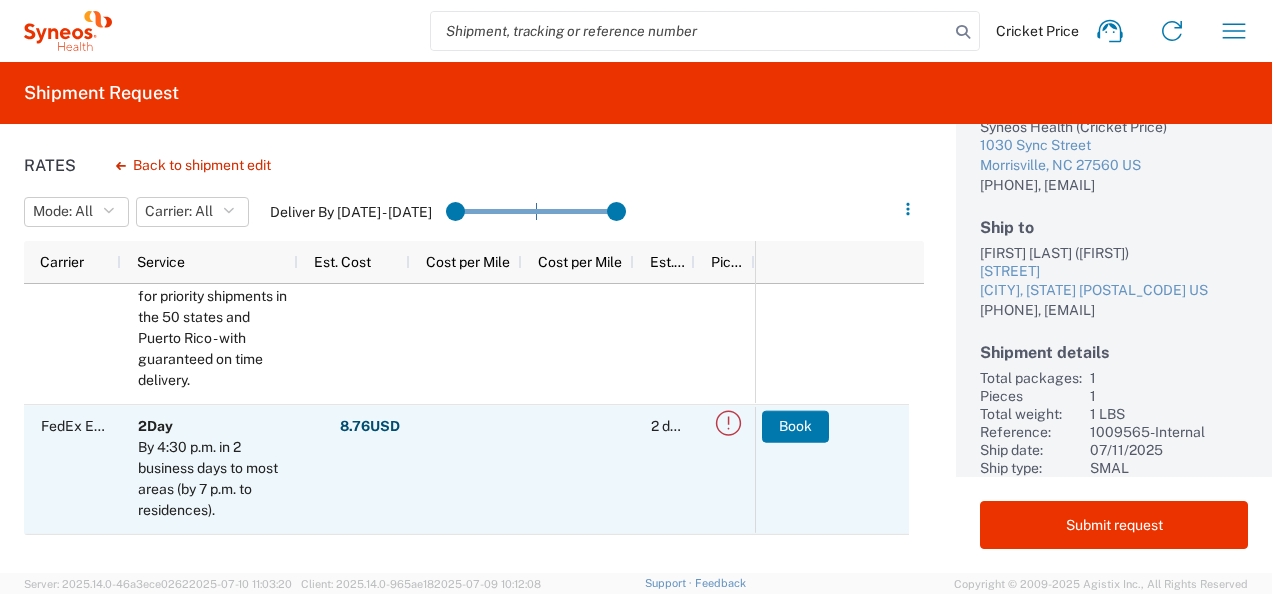 click 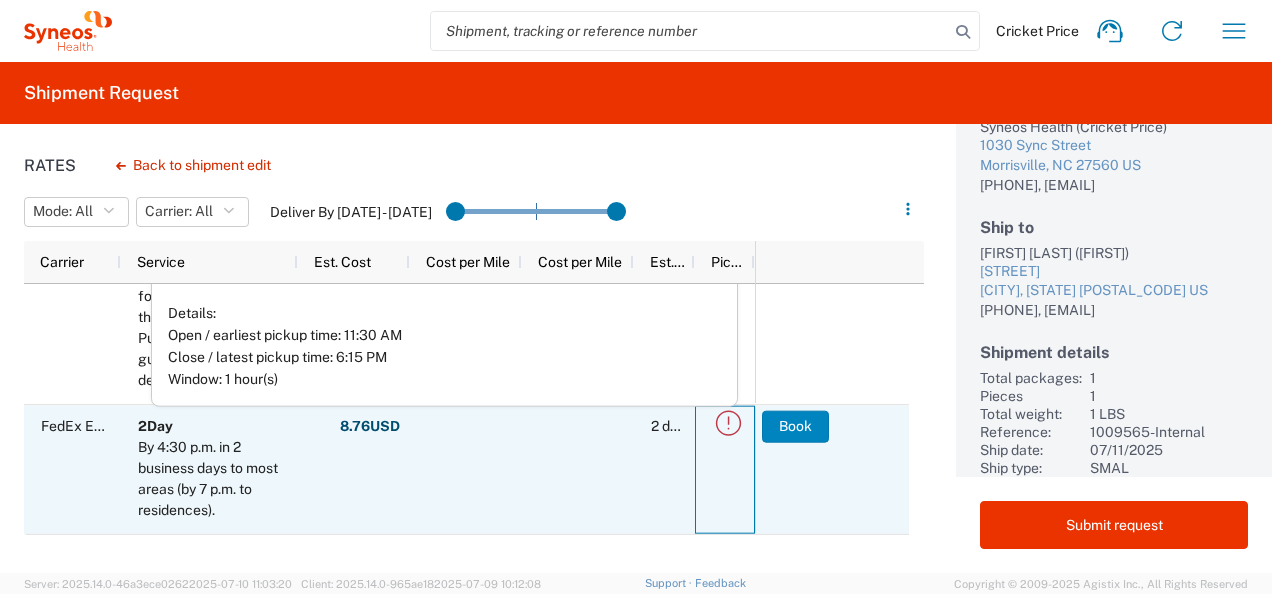 click on "Book" 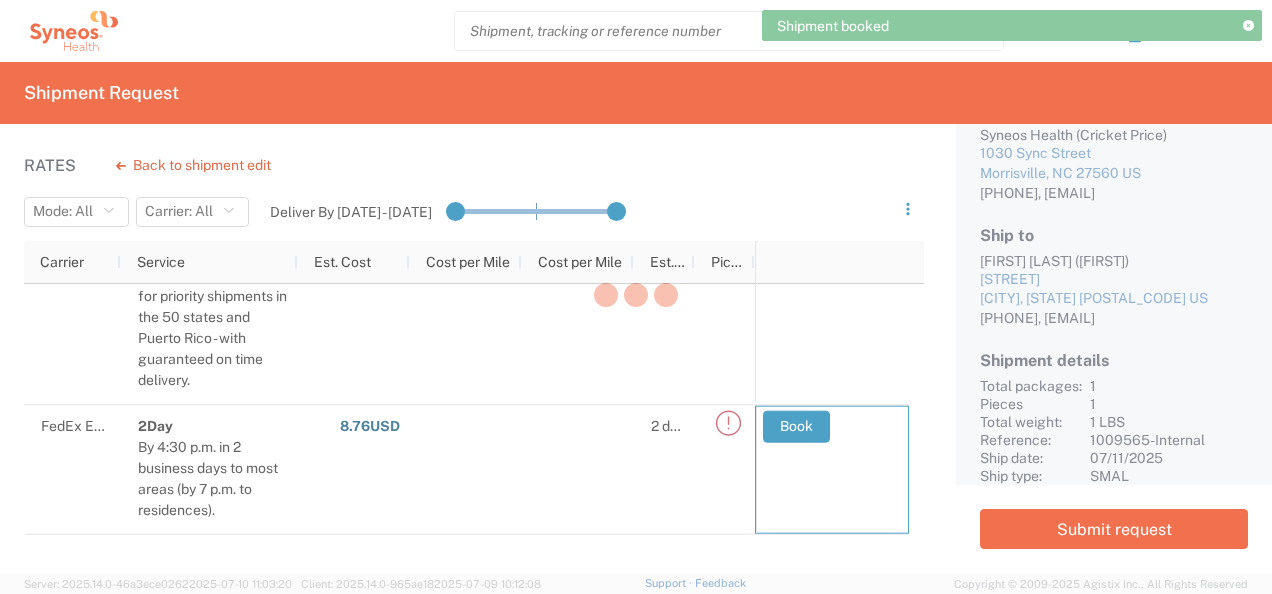 scroll, scrollTop: 0, scrollLeft: 0, axis: both 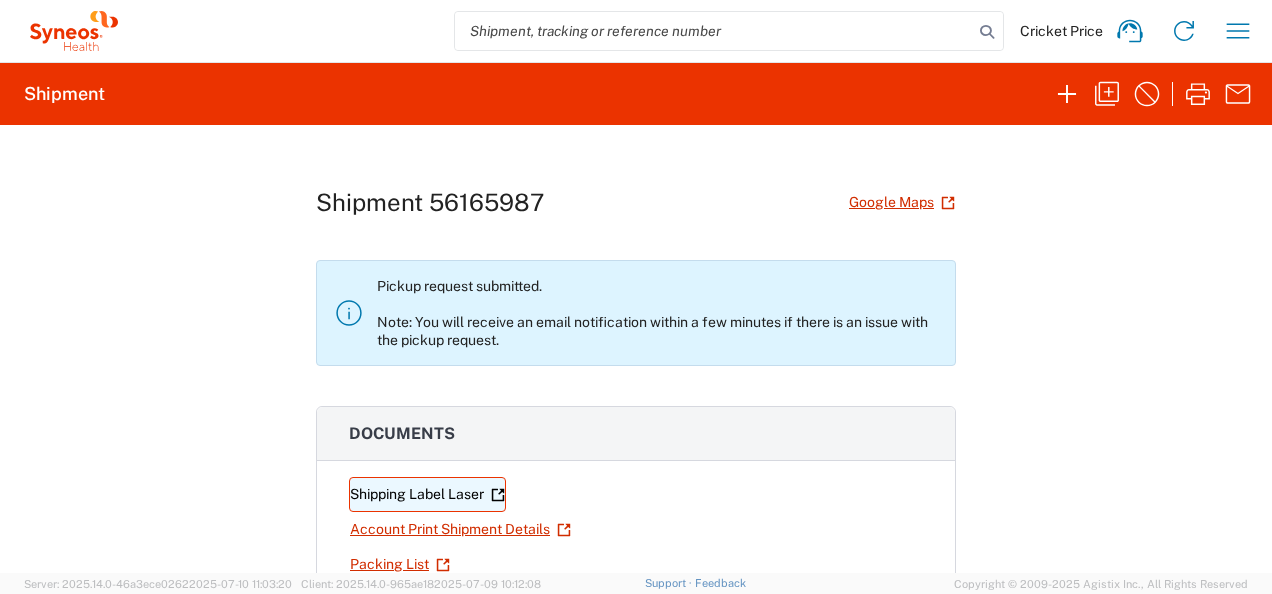 click on "Shipping Label Laser" 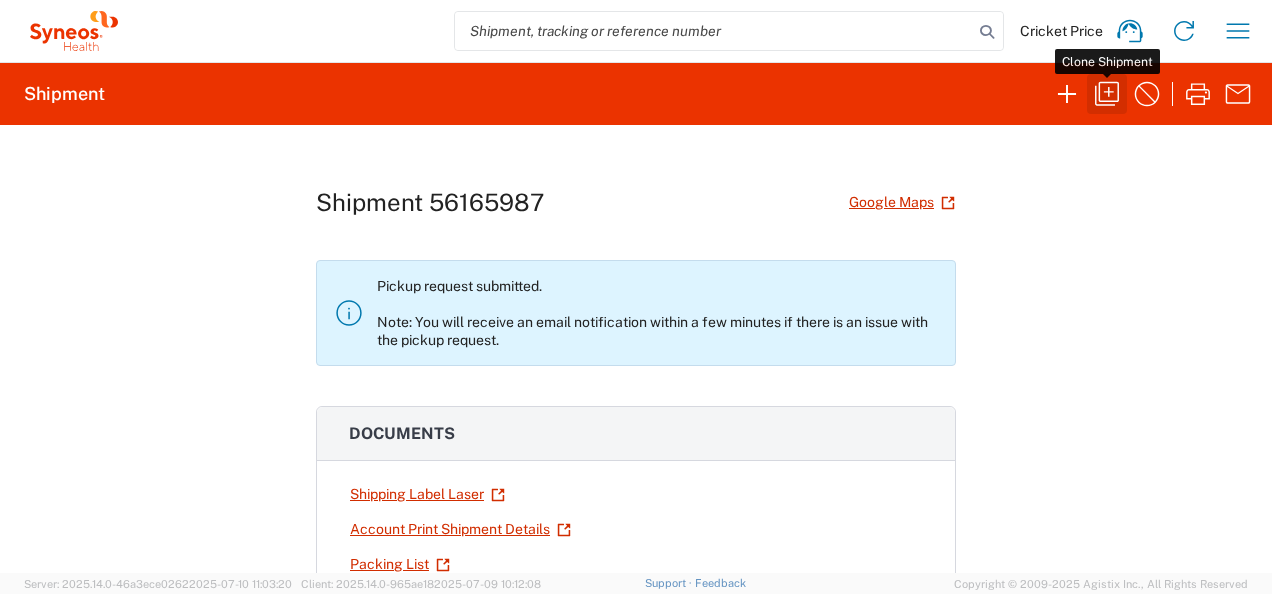 click 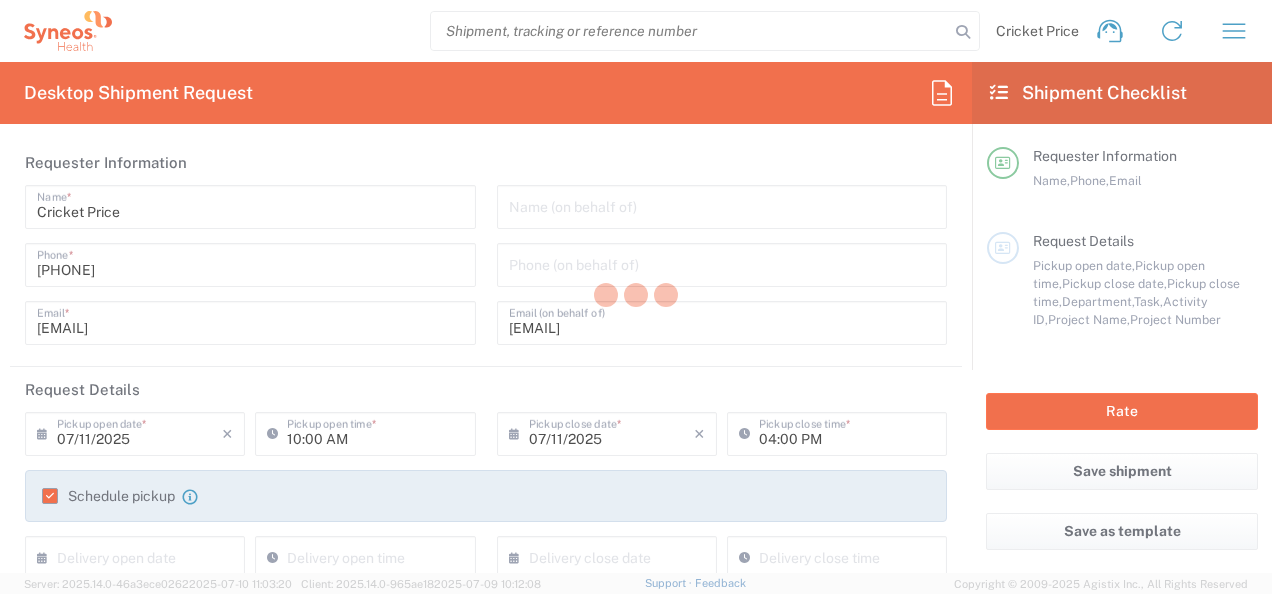 type on "1009565-Internal" 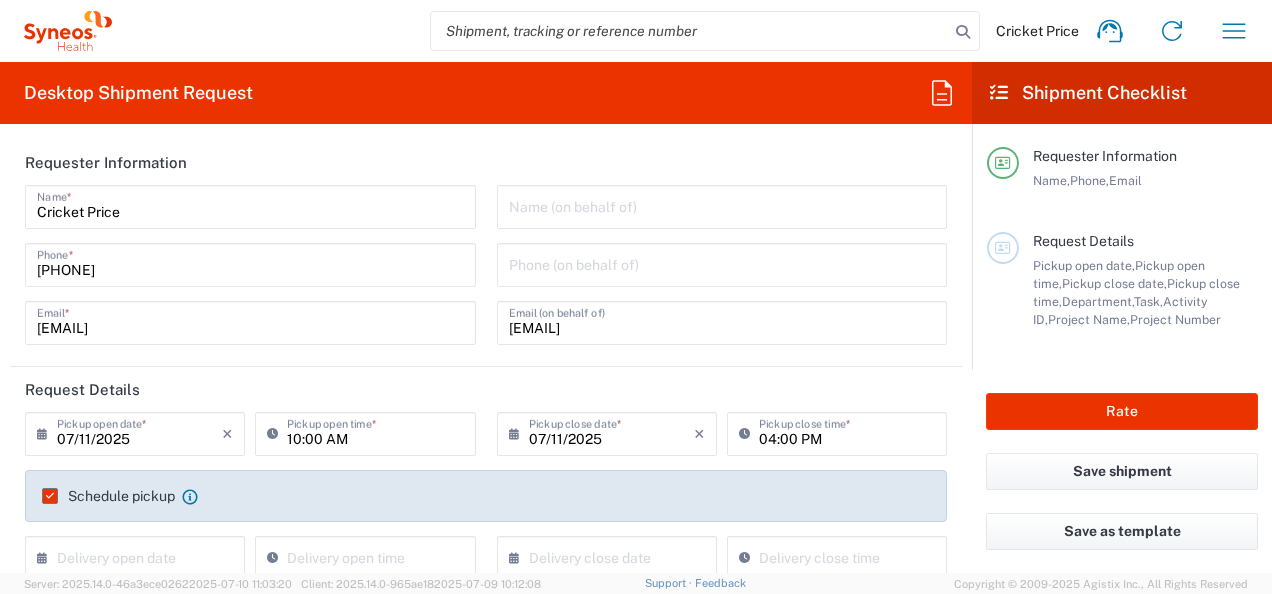 type on "1009565-Internal" 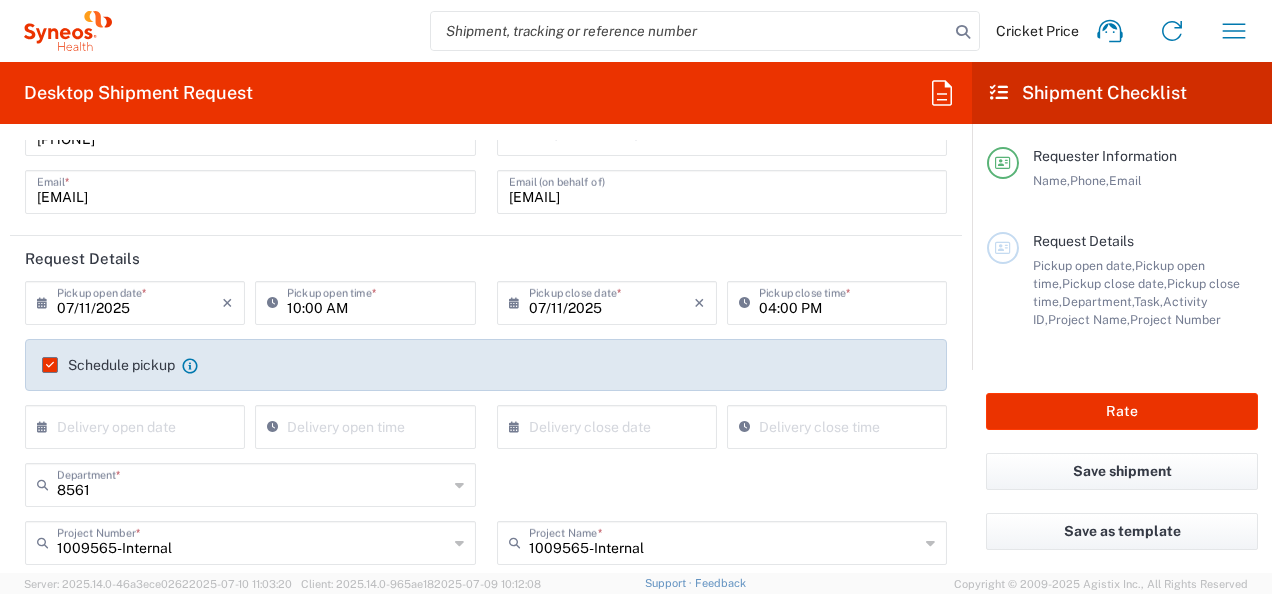 scroll, scrollTop: 400, scrollLeft: 0, axis: vertical 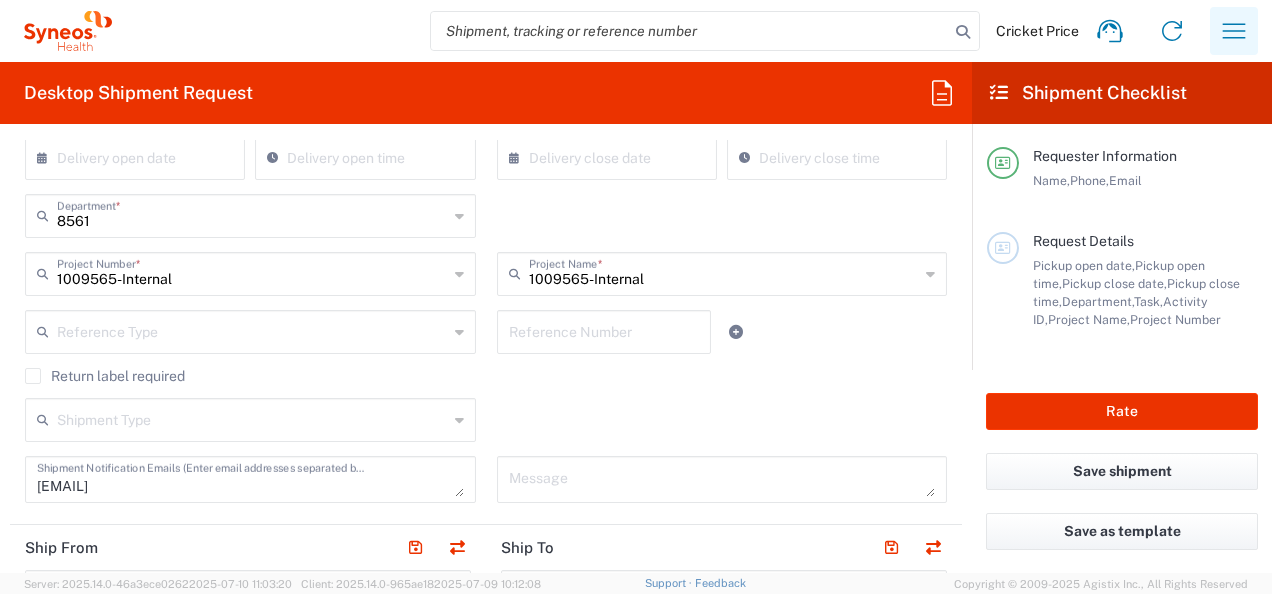 click 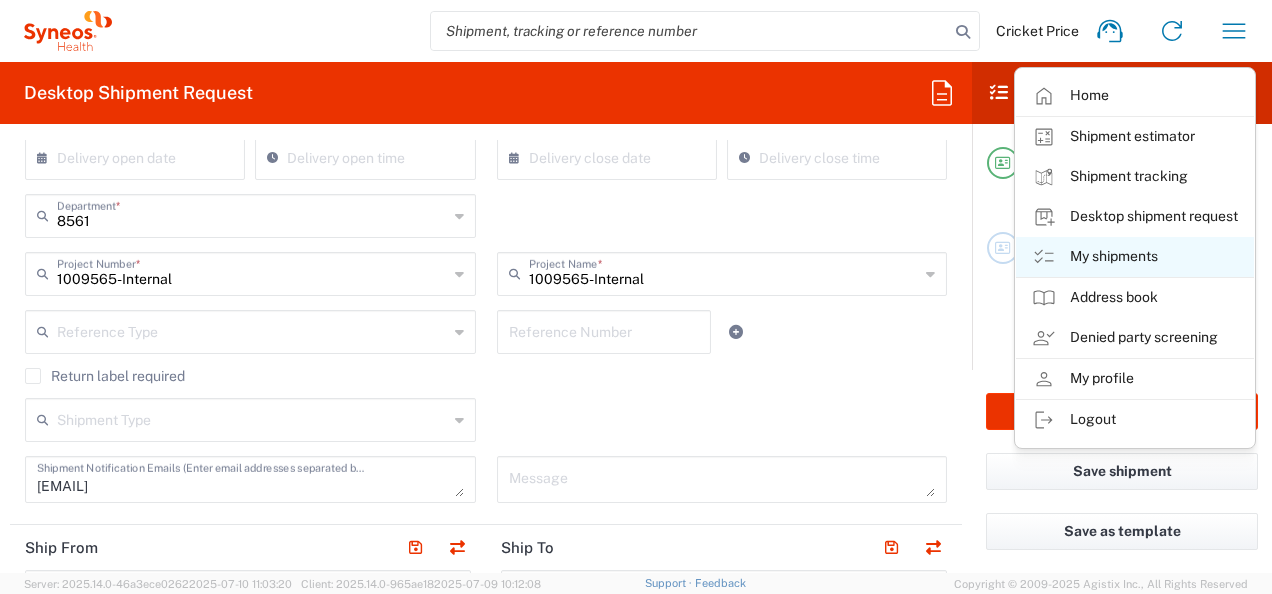 click on "My shipments" 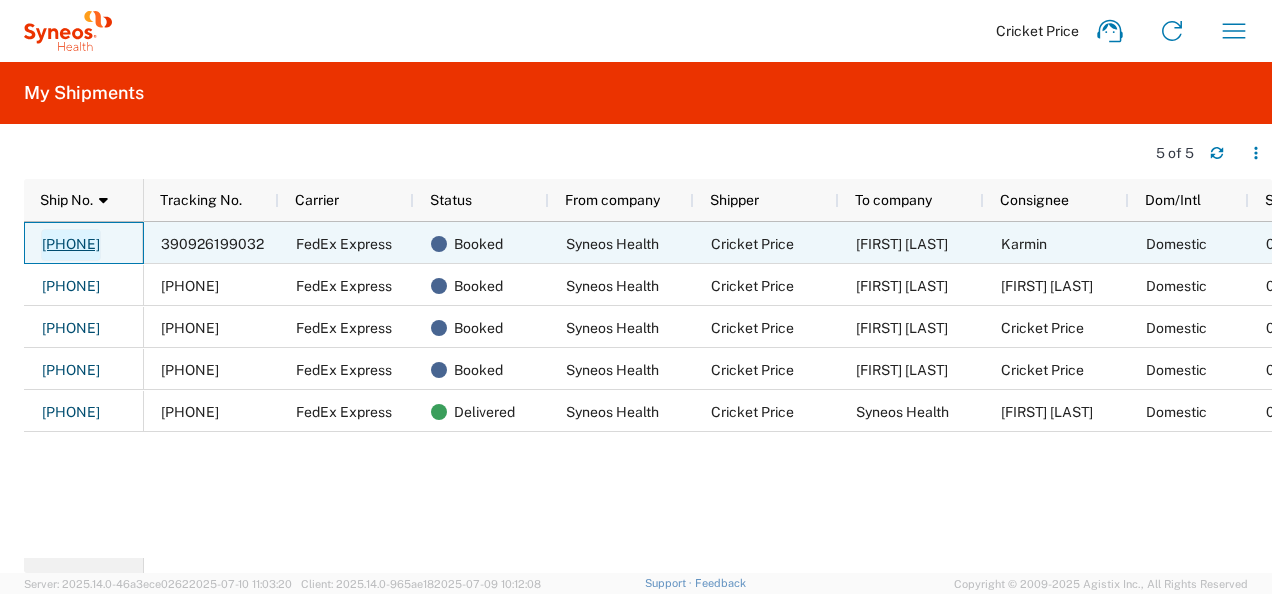 click on "[PHONE]" 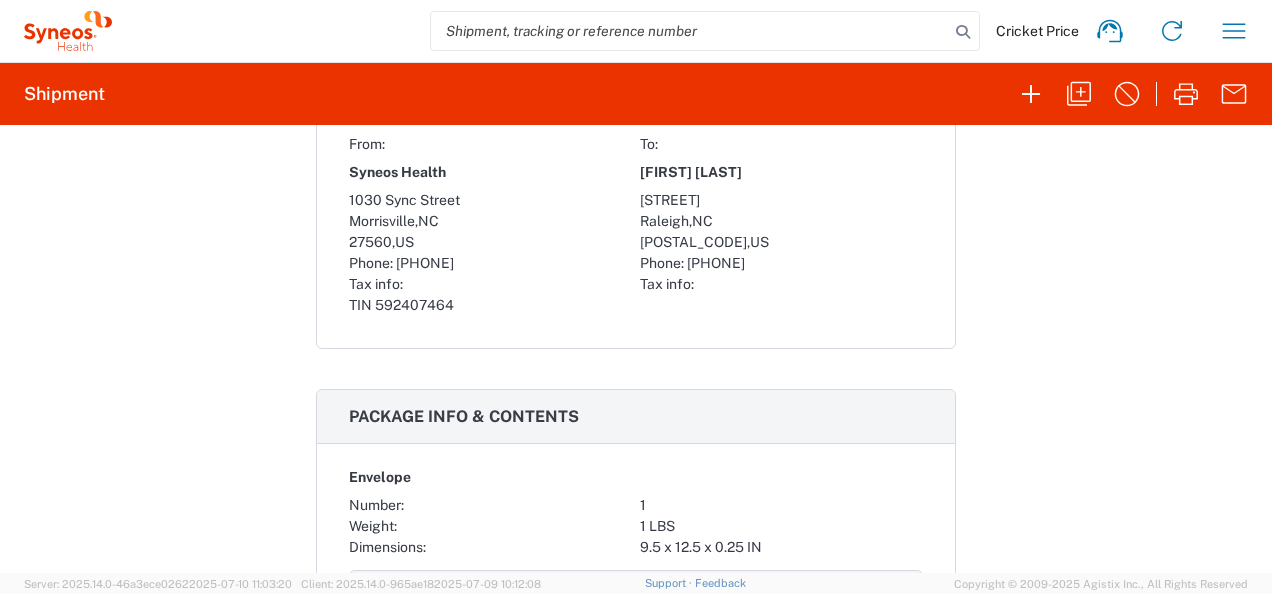 scroll, scrollTop: 1200, scrollLeft: 0, axis: vertical 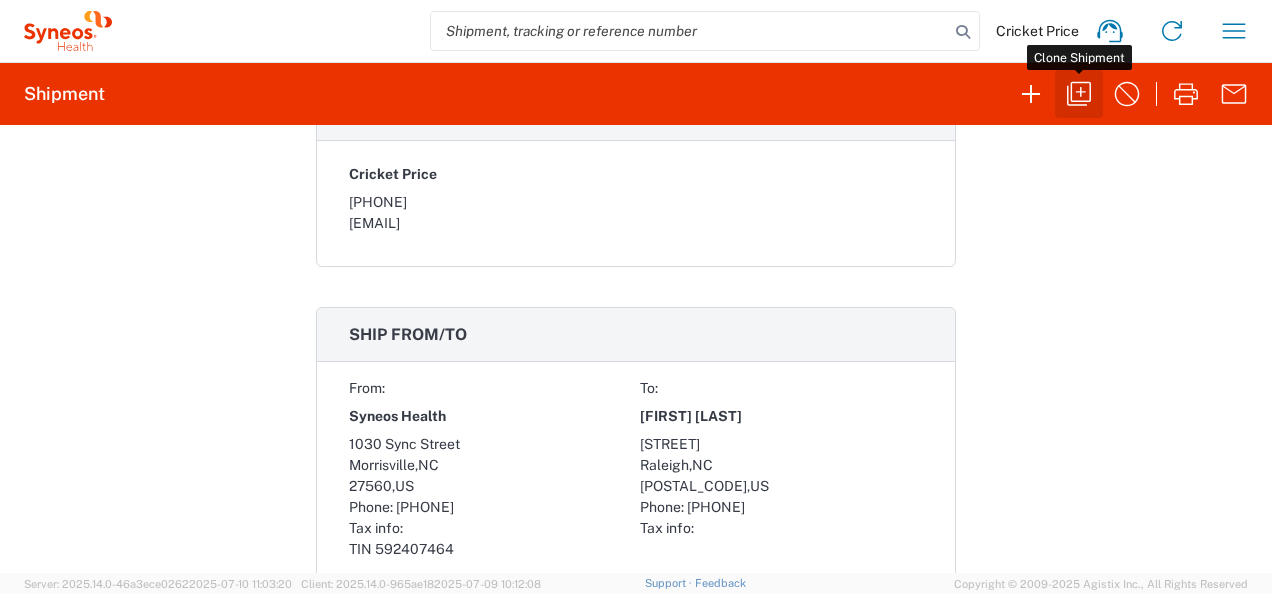 click 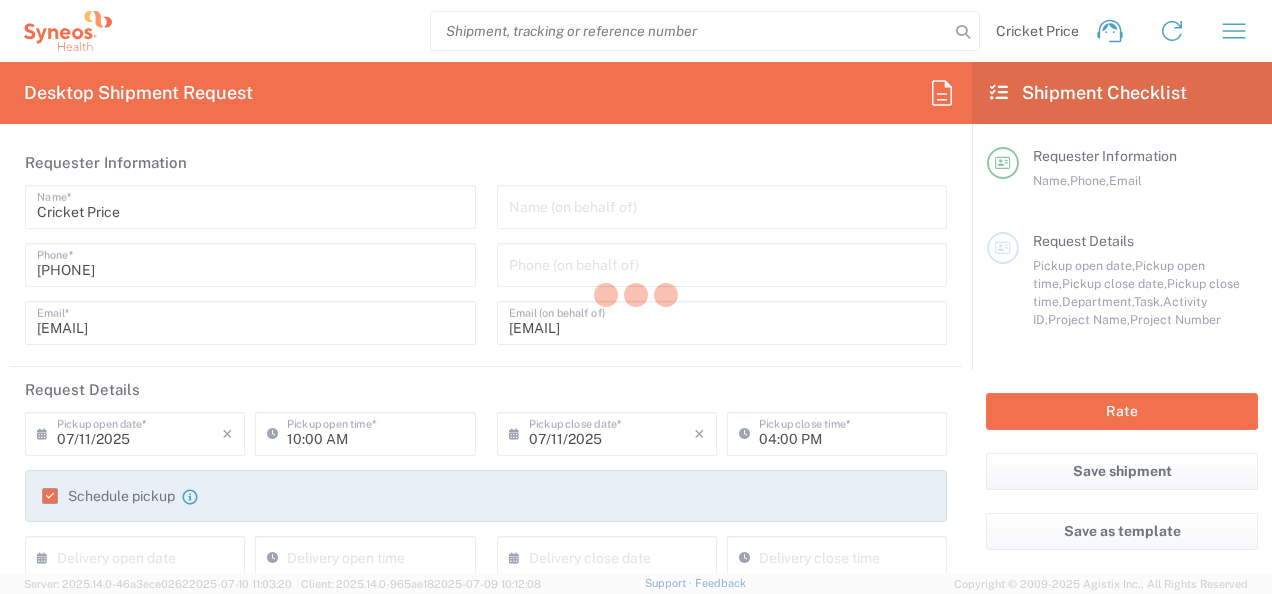 type on "North Carolina" 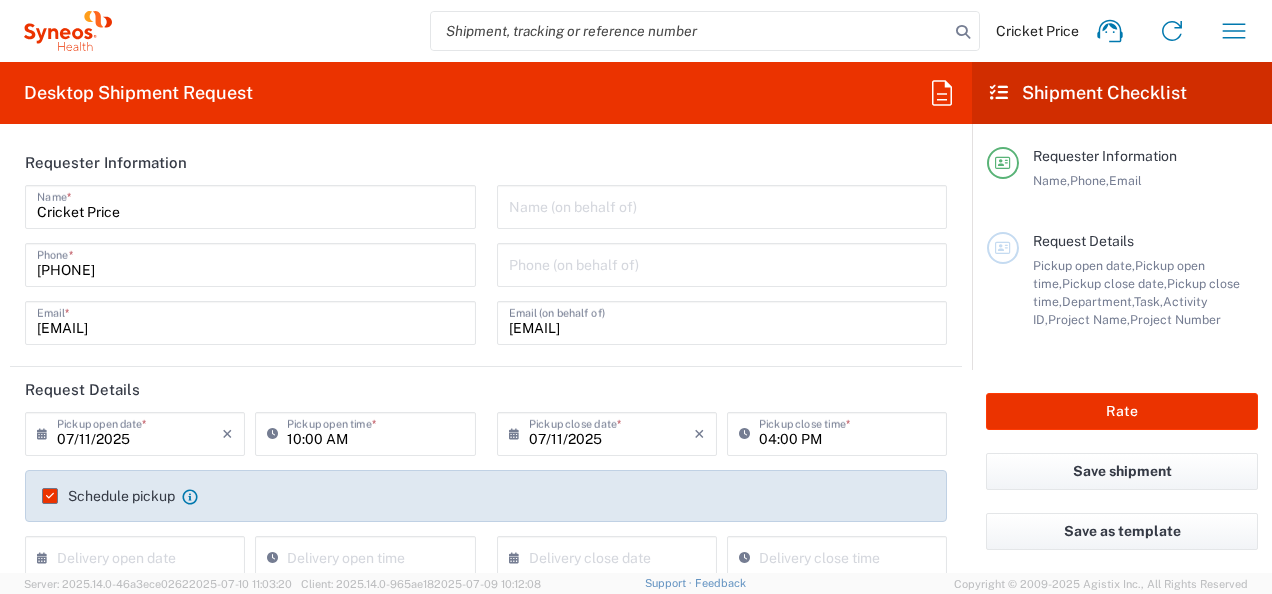 type on "1009565-Internal" 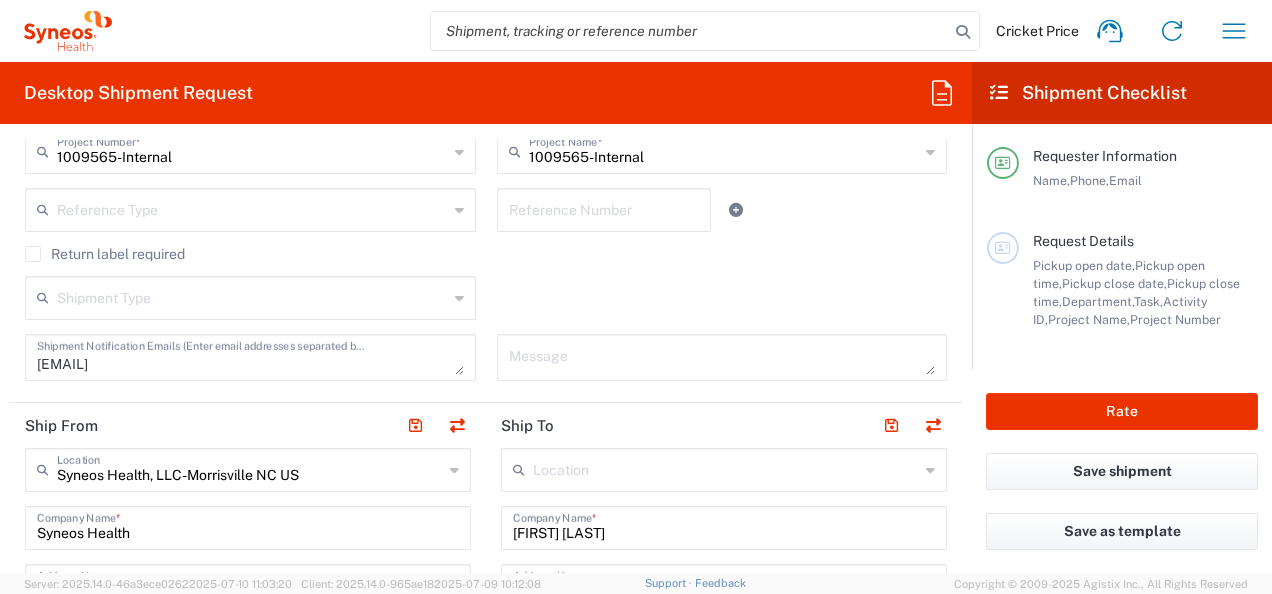 scroll, scrollTop: 800, scrollLeft: 0, axis: vertical 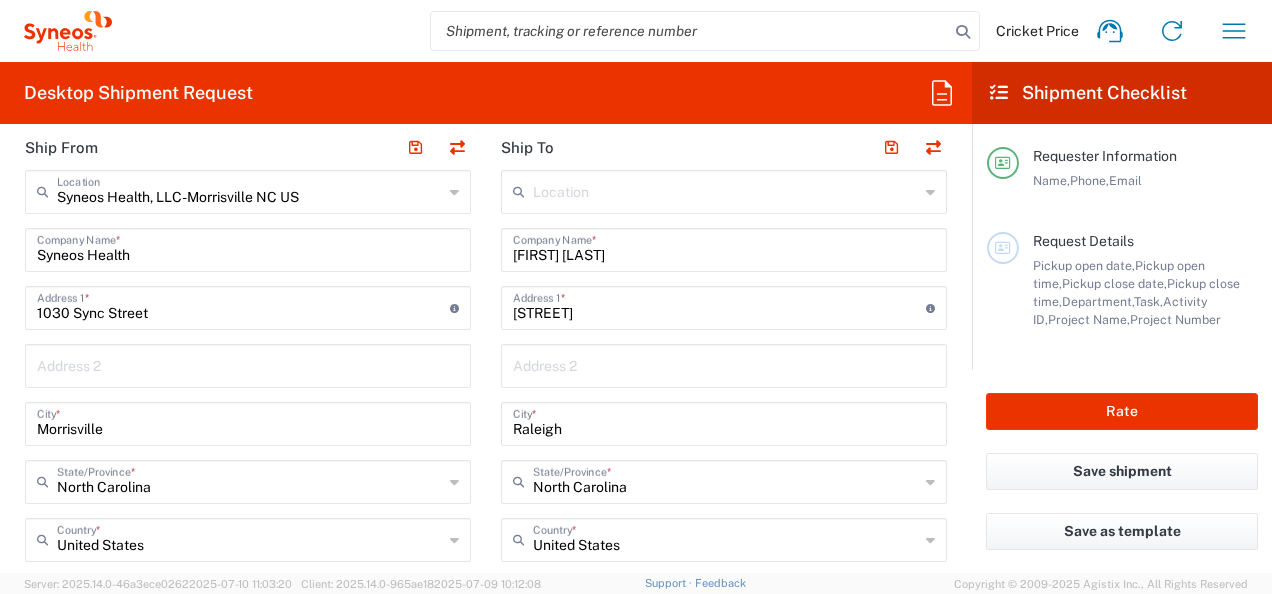 click on "[STREET] Address 1  * For cross streets use street names with '&' or 'and' in between. For example 'Walnut St & S 13th St'" 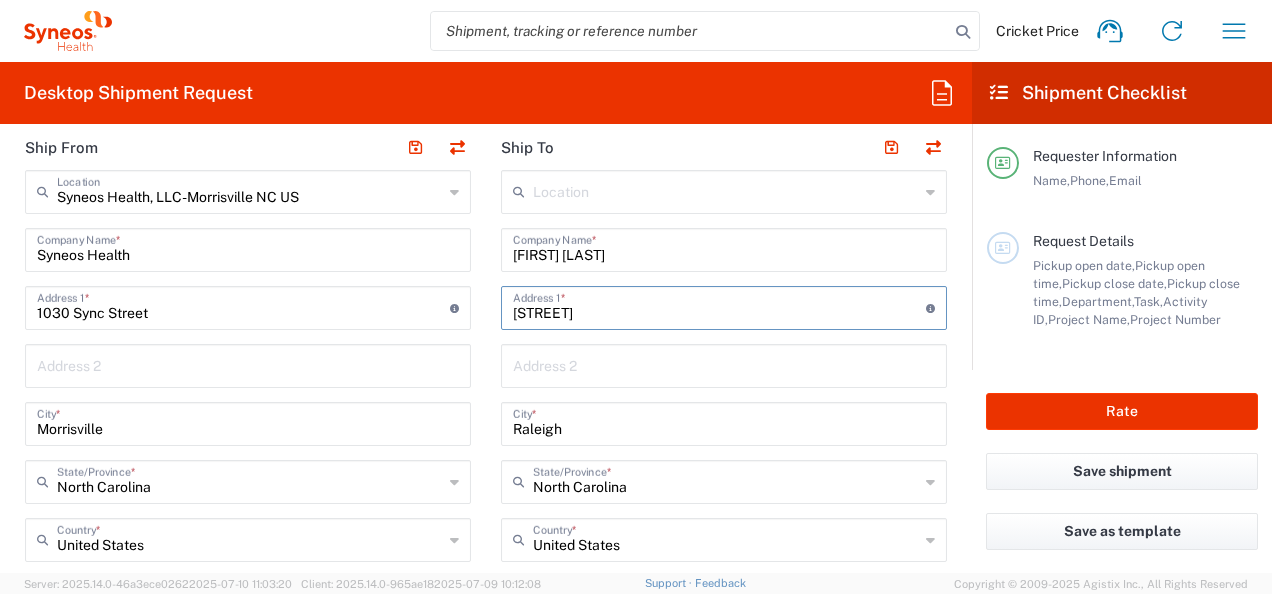 click on "[STREET]" at bounding box center [719, 306] 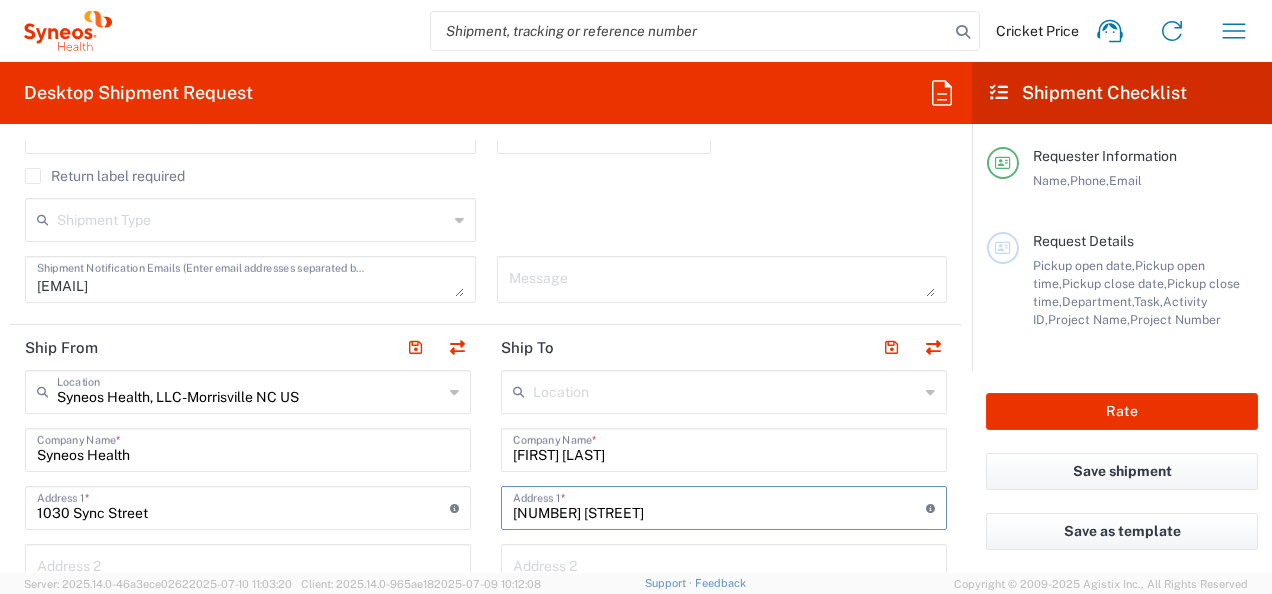 scroll, scrollTop: 500, scrollLeft: 0, axis: vertical 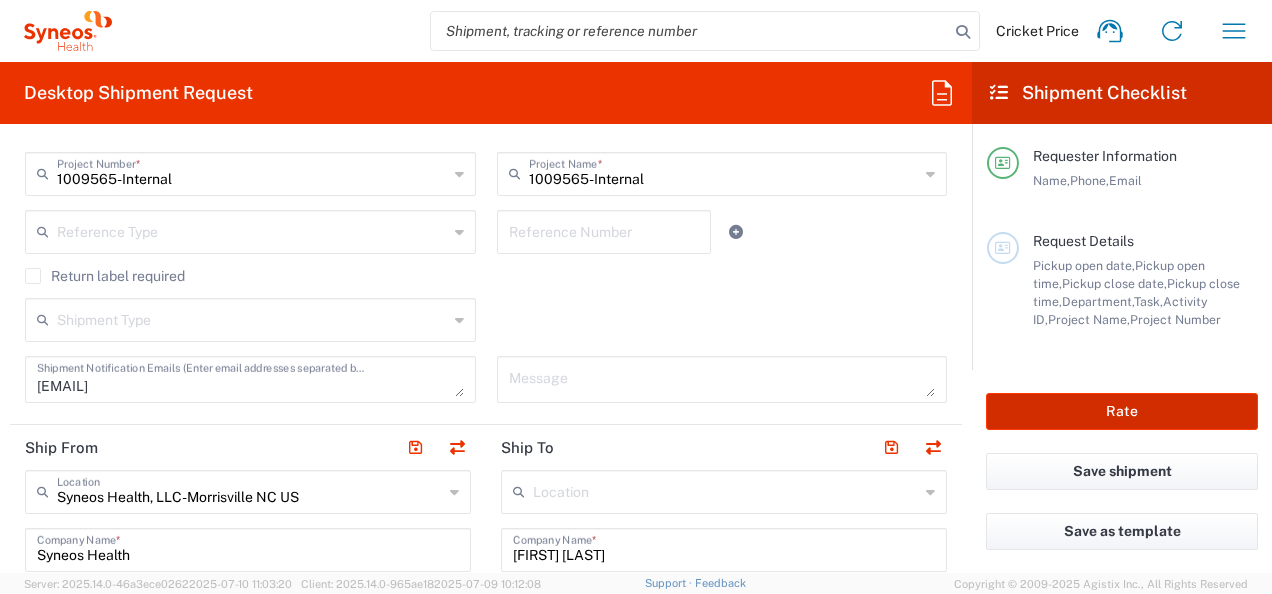 type on "[NUMBER] [STREET]" 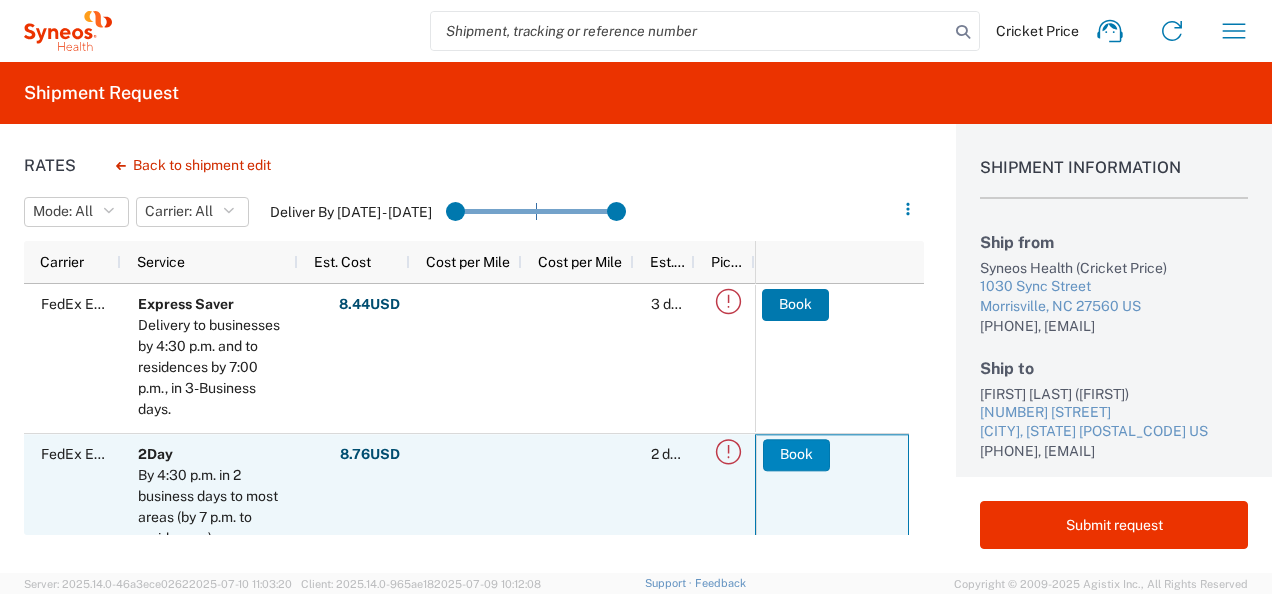 click on "Book" 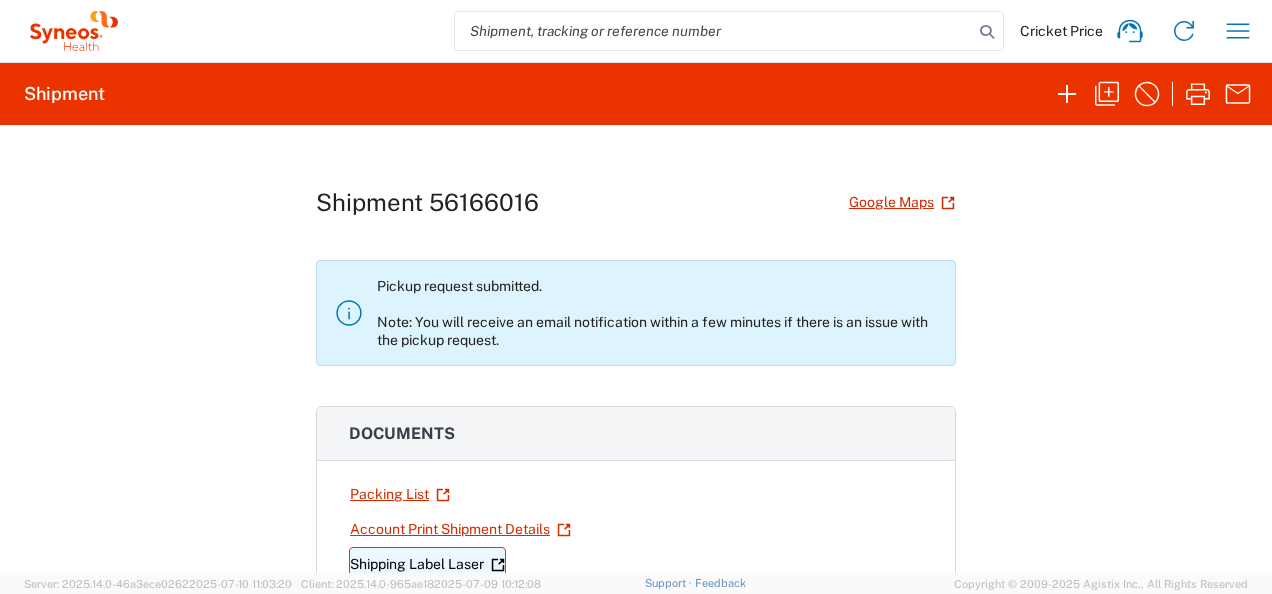 click on "Shipping Label Laser" 